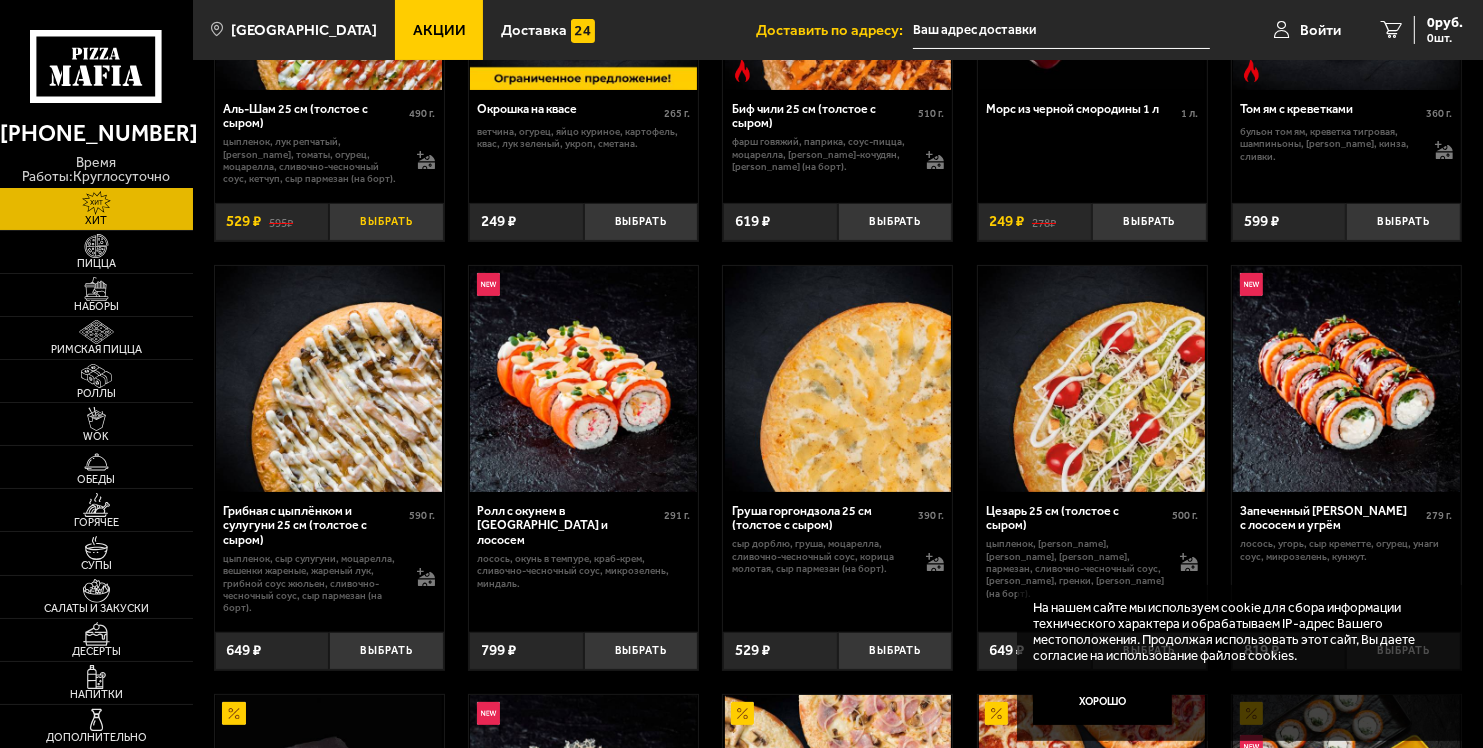 scroll, scrollTop: 300, scrollLeft: 0, axis: vertical 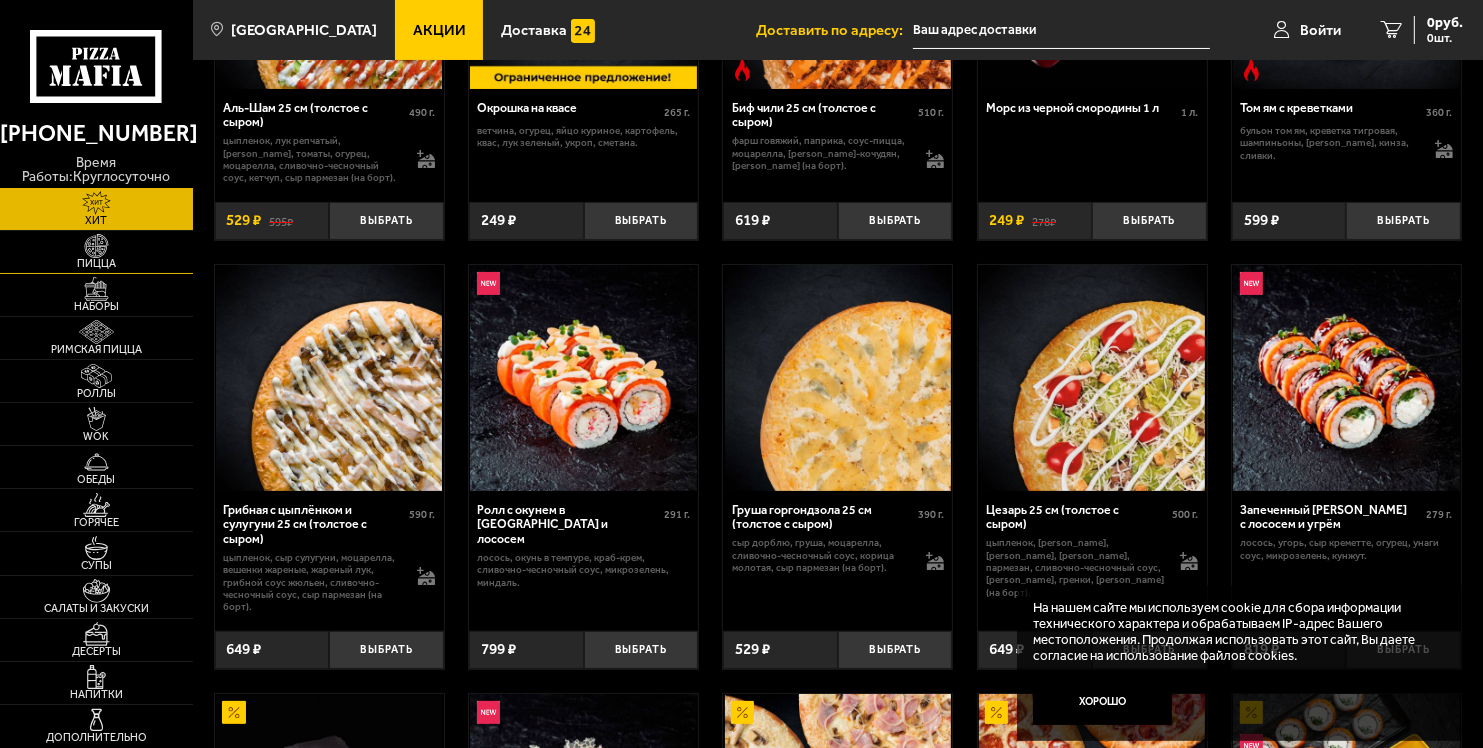 click on "Пицца" at bounding box center (96, 263) 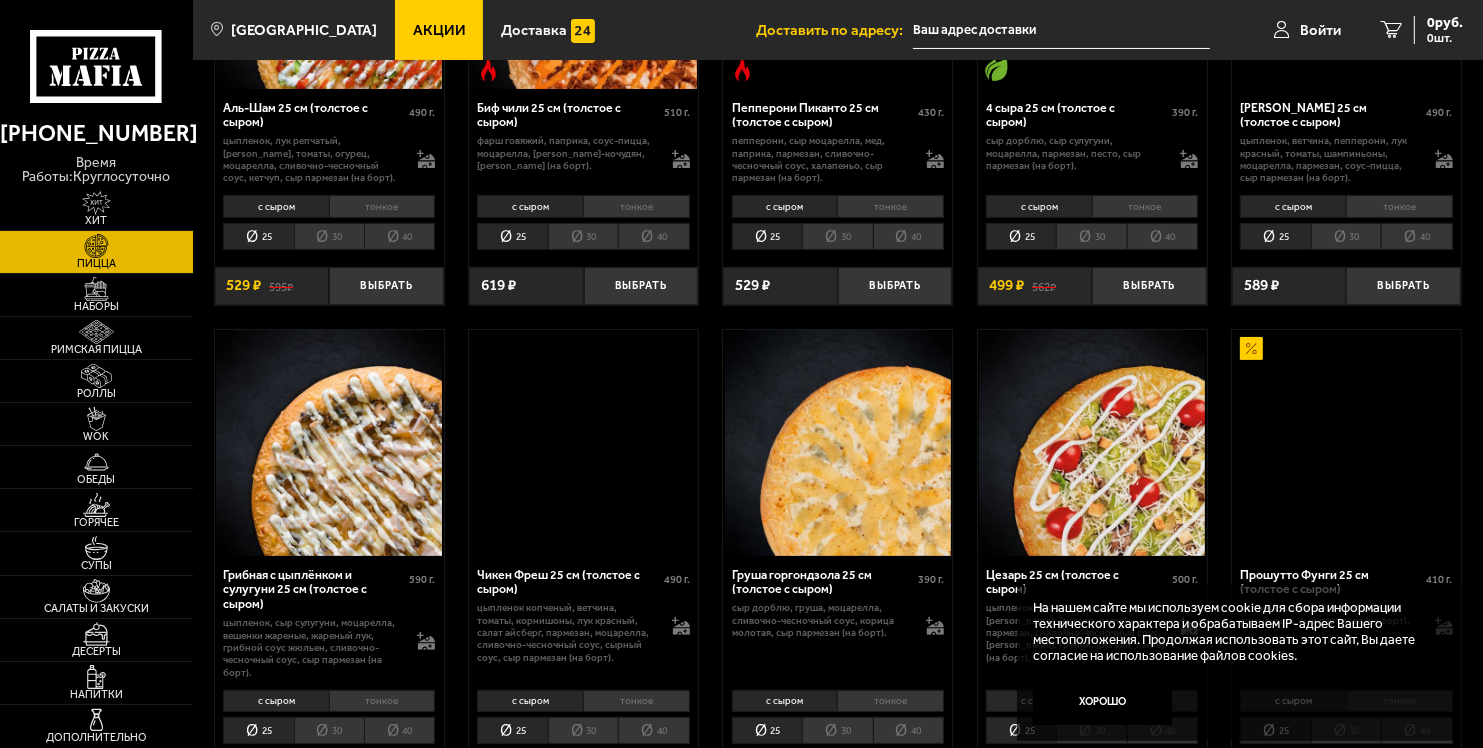scroll, scrollTop: 0, scrollLeft: 0, axis: both 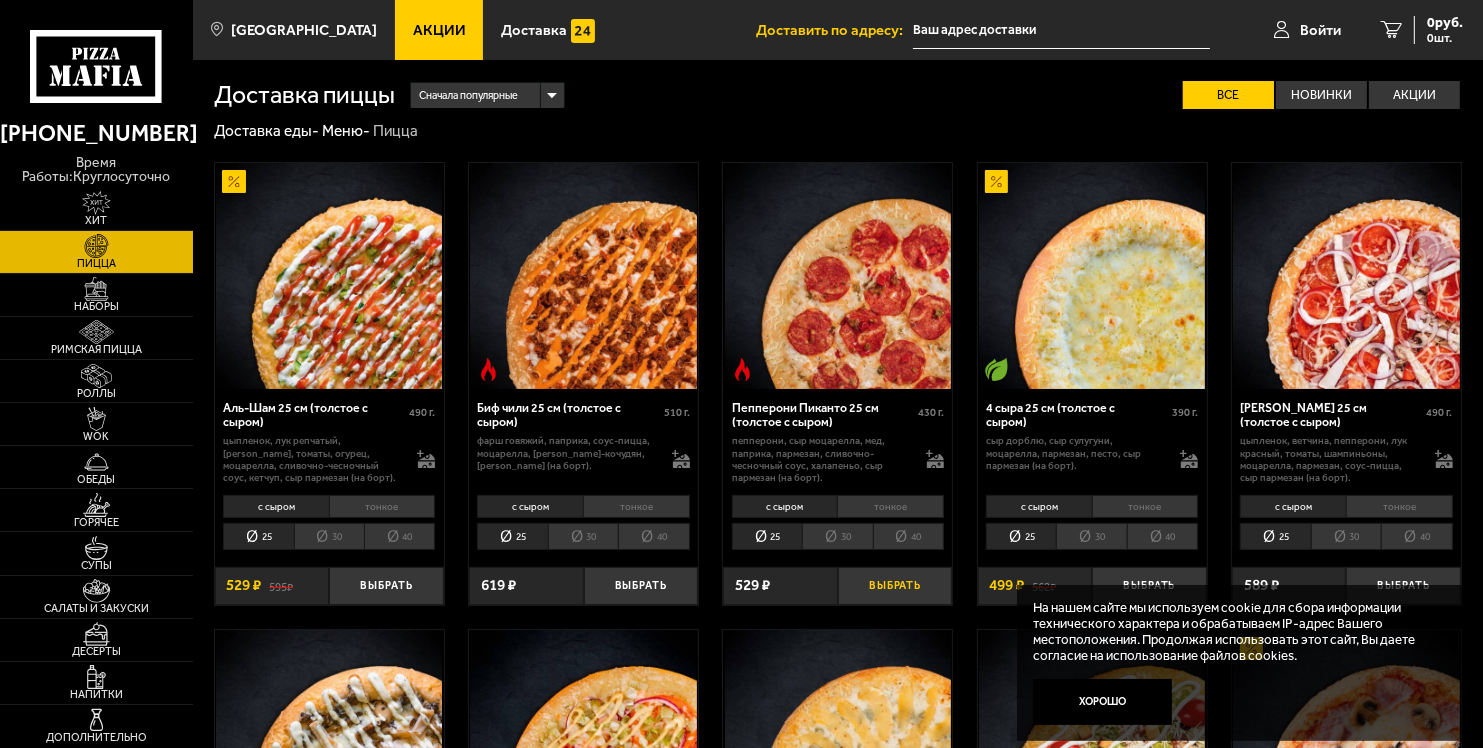 click on "Выбрать" at bounding box center (895, 586) 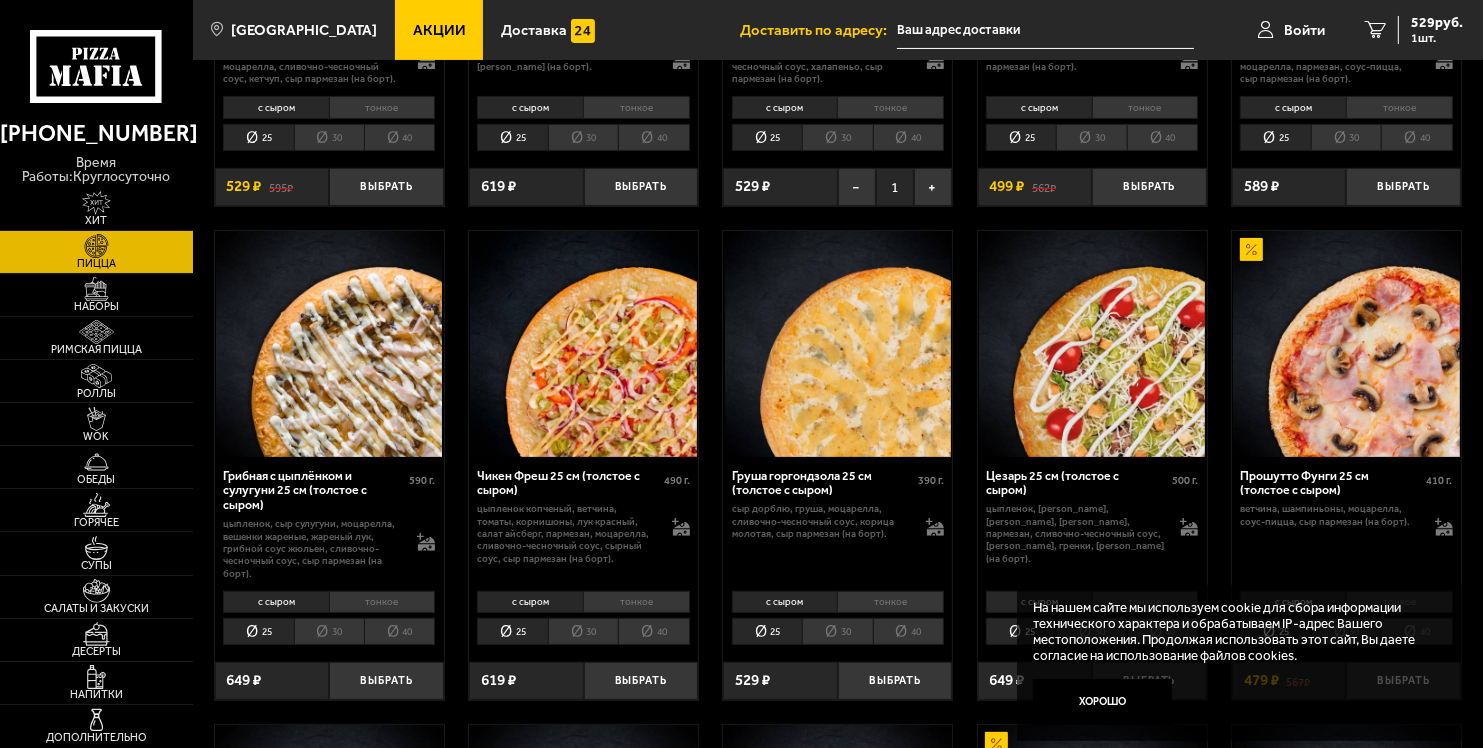 scroll, scrollTop: 400, scrollLeft: 0, axis: vertical 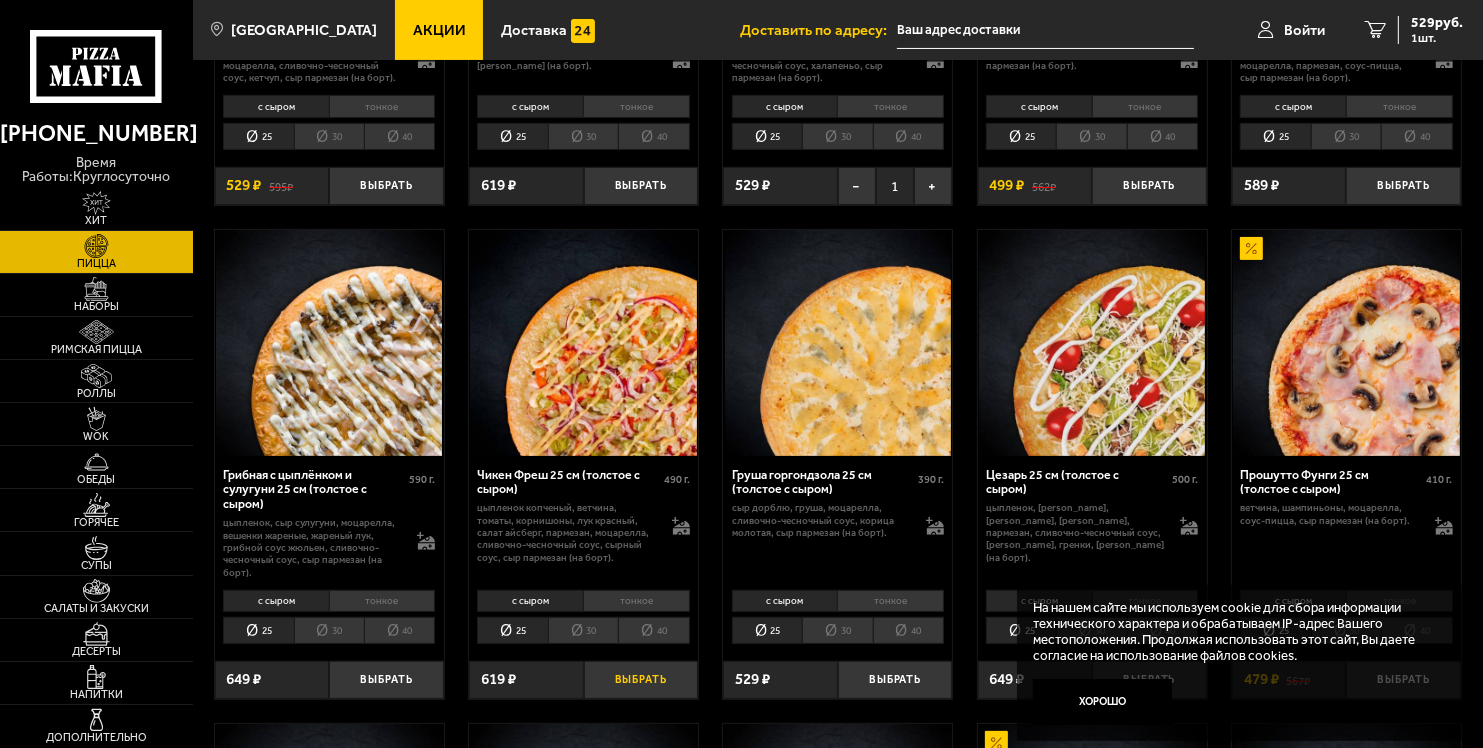 click on "Выбрать" at bounding box center (641, 680) 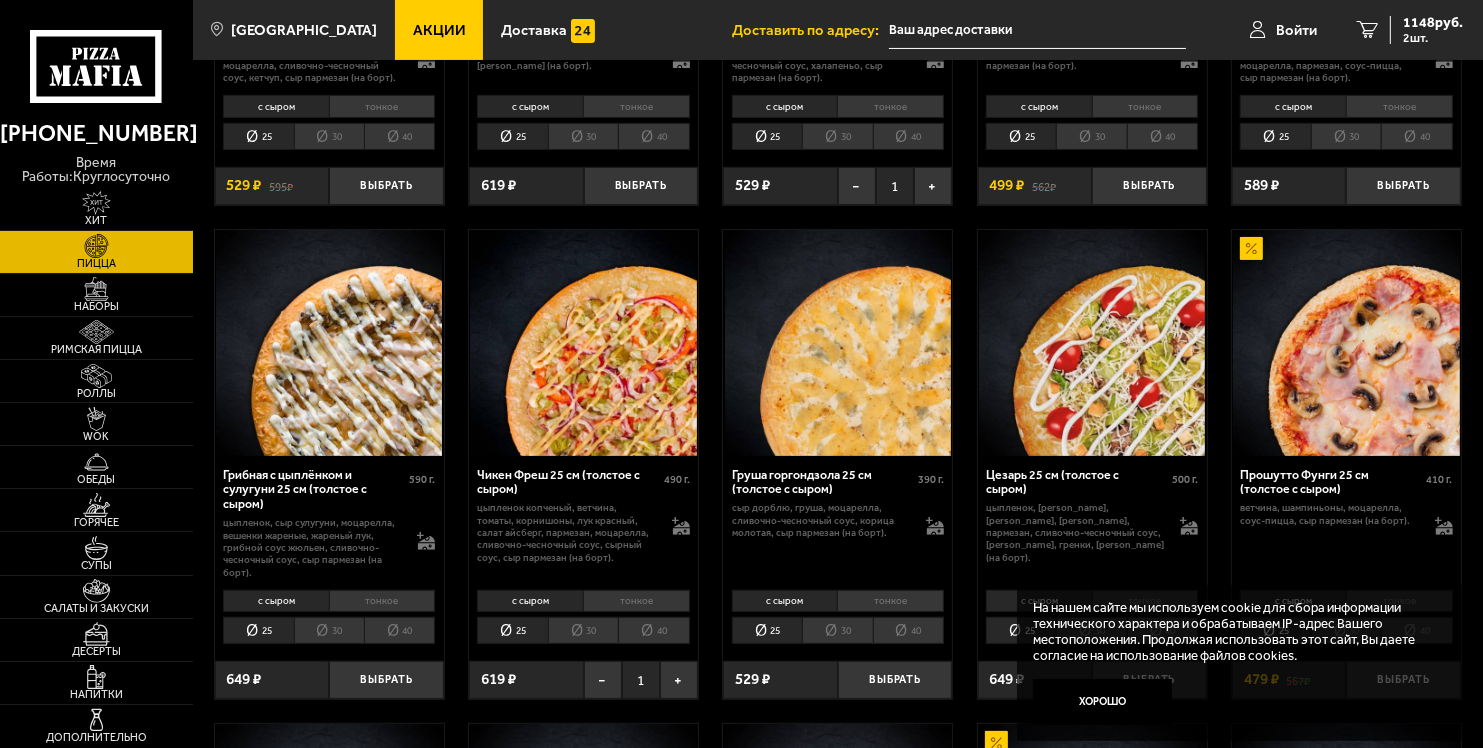 click on "30" at bounding box center [583, 630] 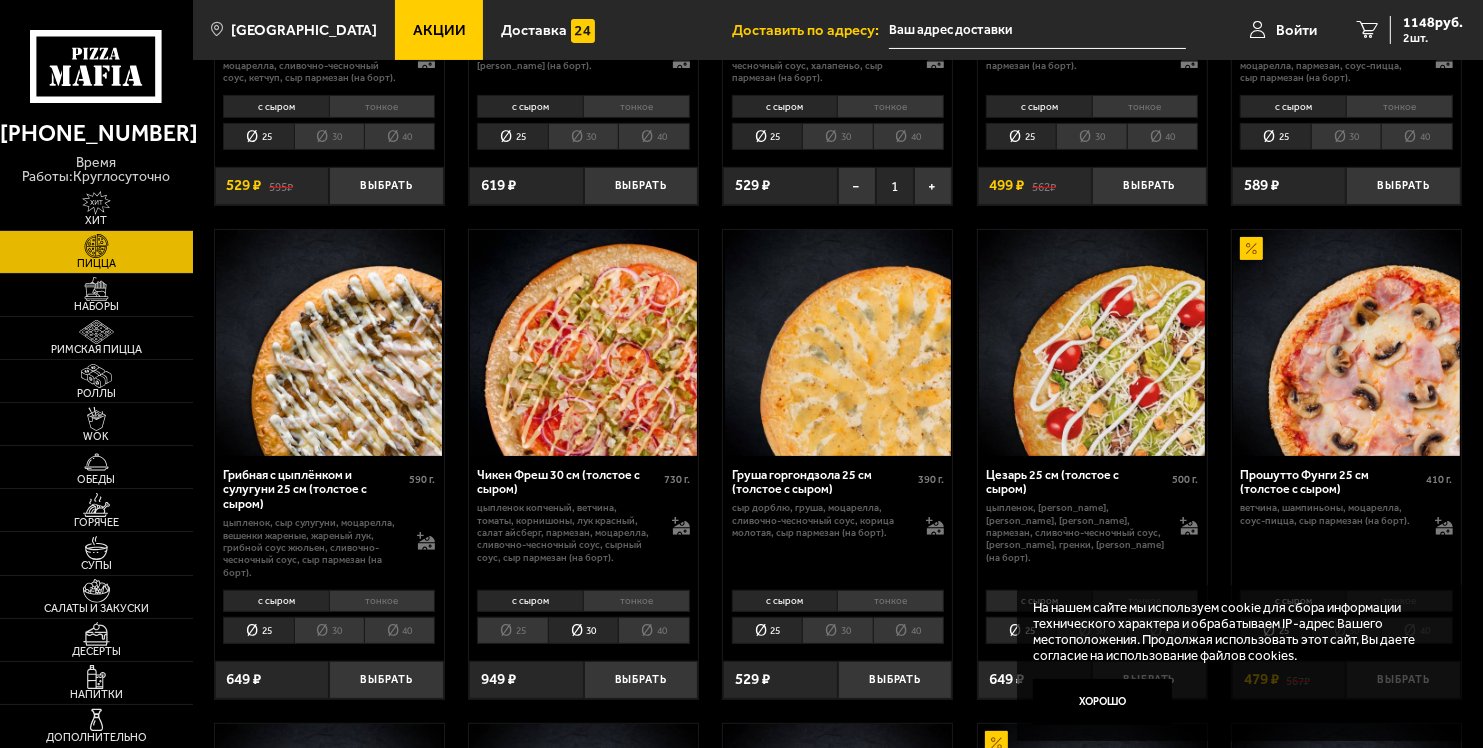 click on "30" at bounding box center (329, 630) 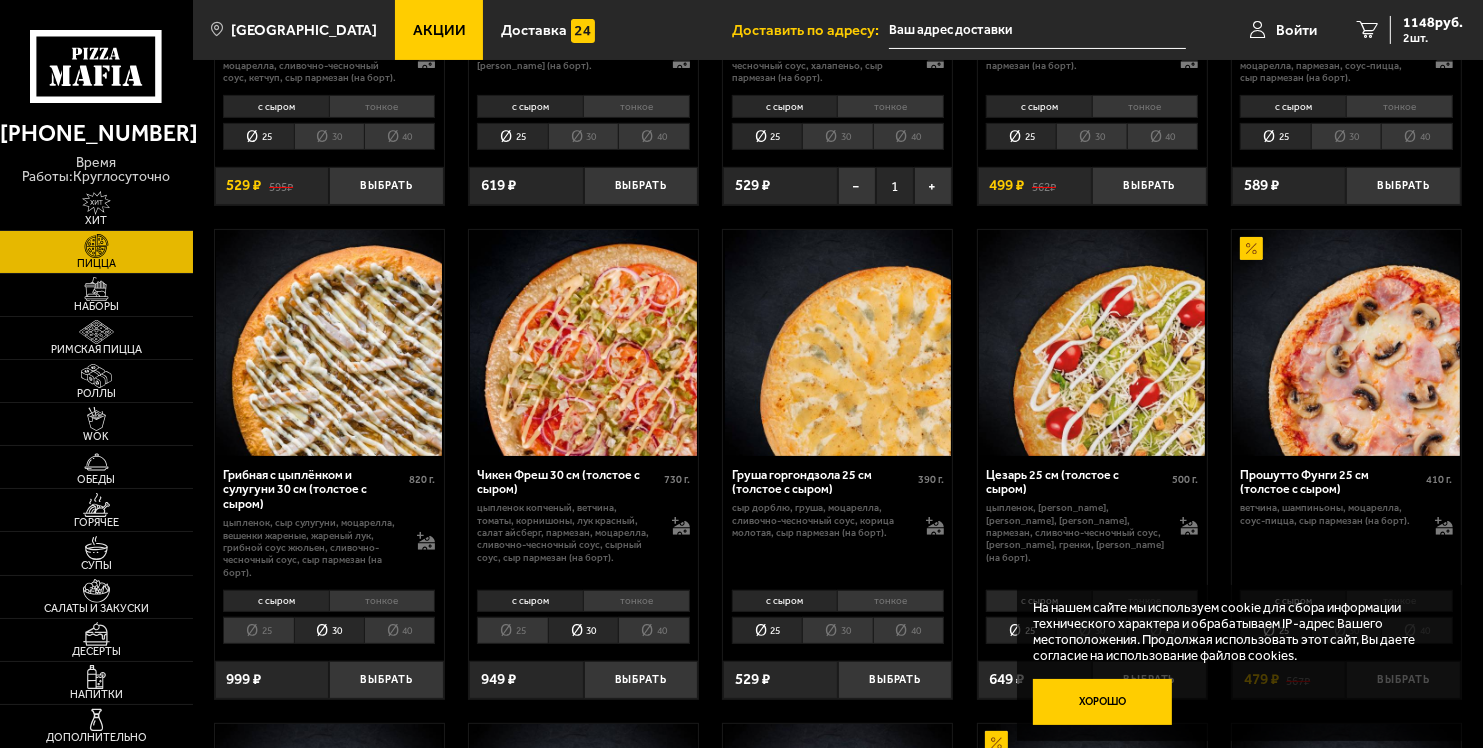 click on "Хорошо" at bounding box center [1102, 702] 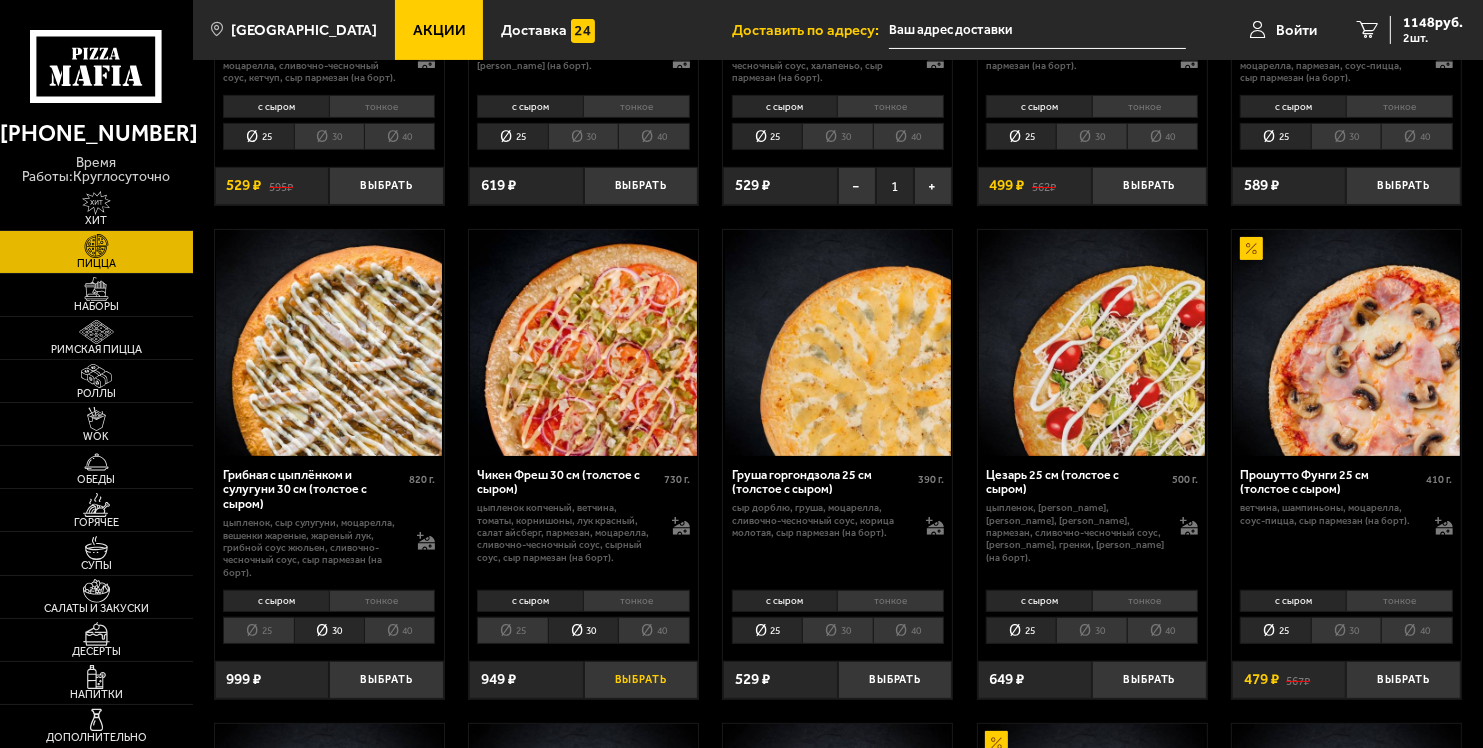 click on "Выбрать" at bounding box center [641, 680] 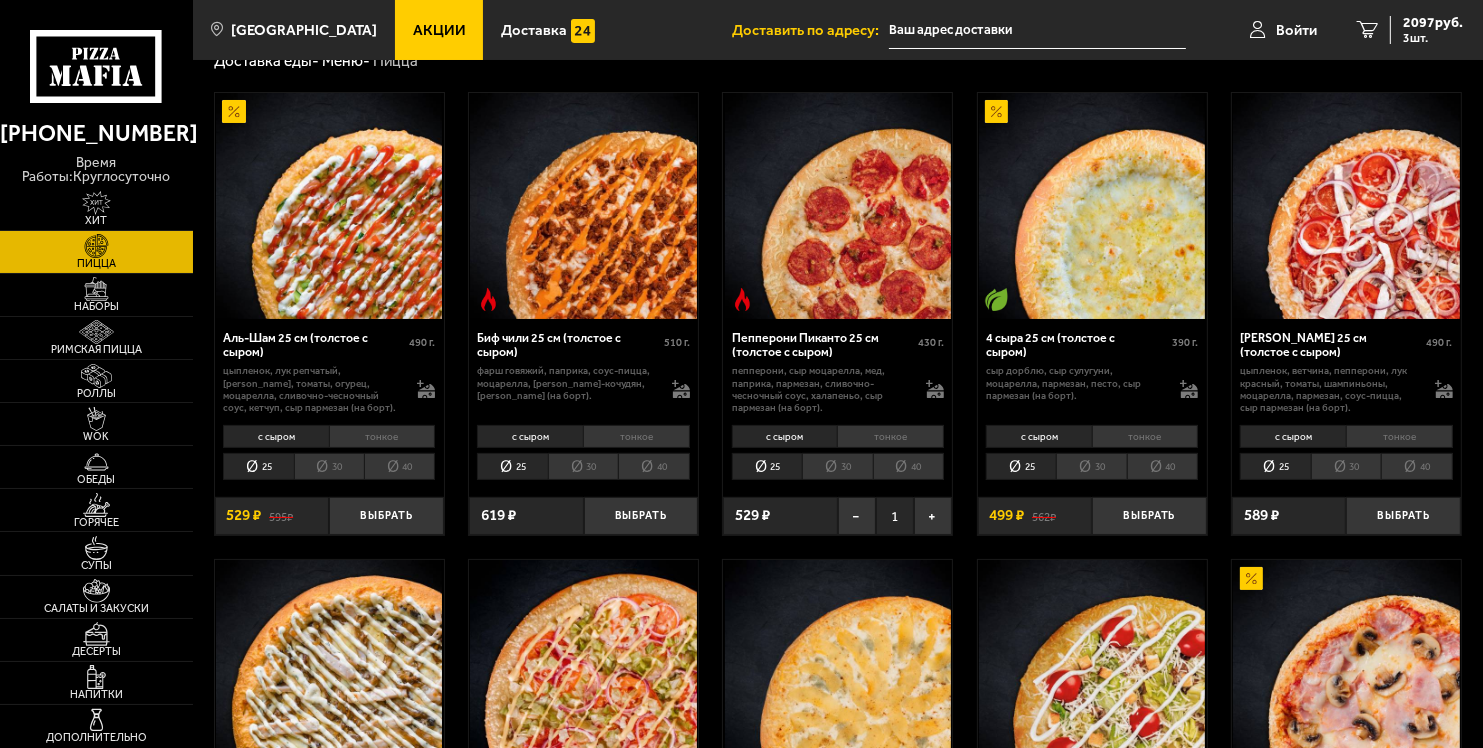 scroll, scrollTop: 0, scrollLeft: 0, axis: both 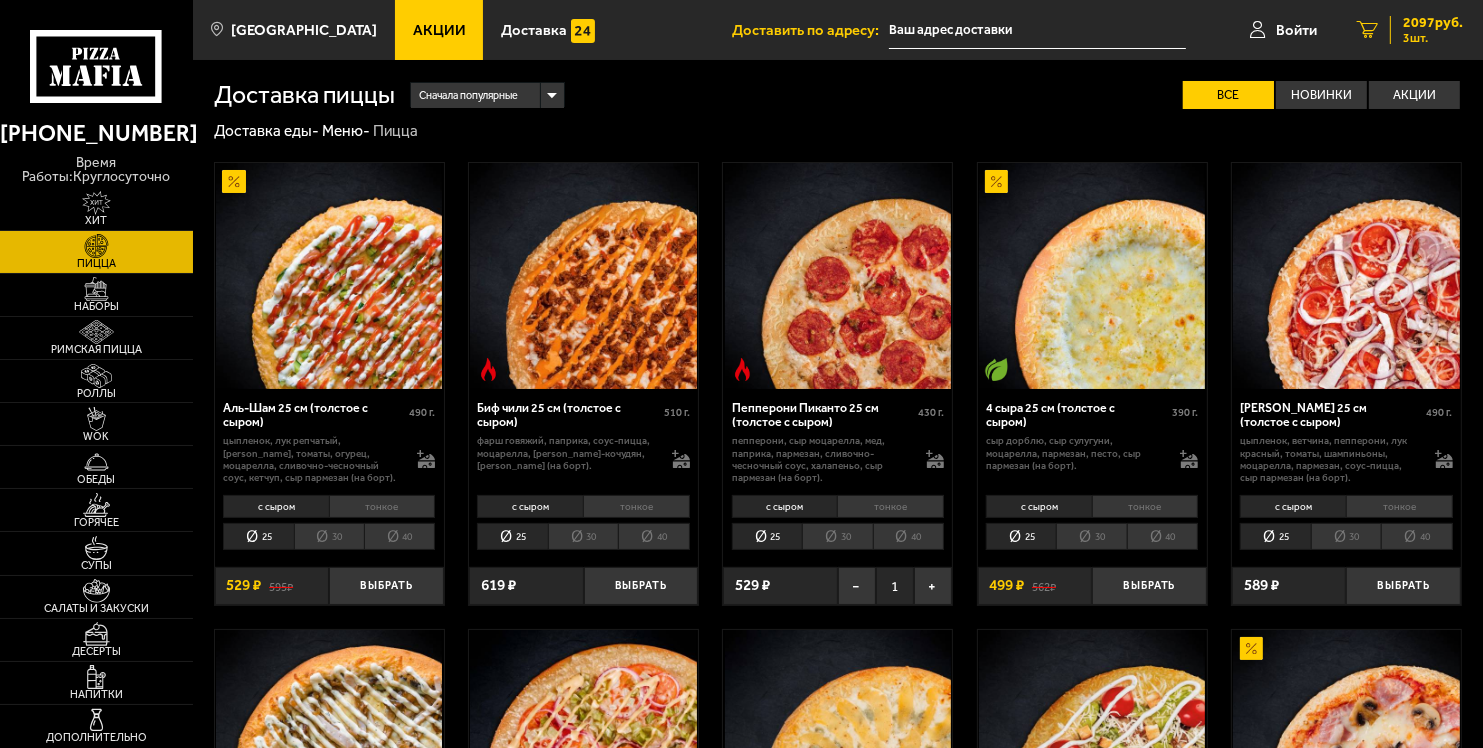 click on "3  шт." at bounding box center (1433, 38) 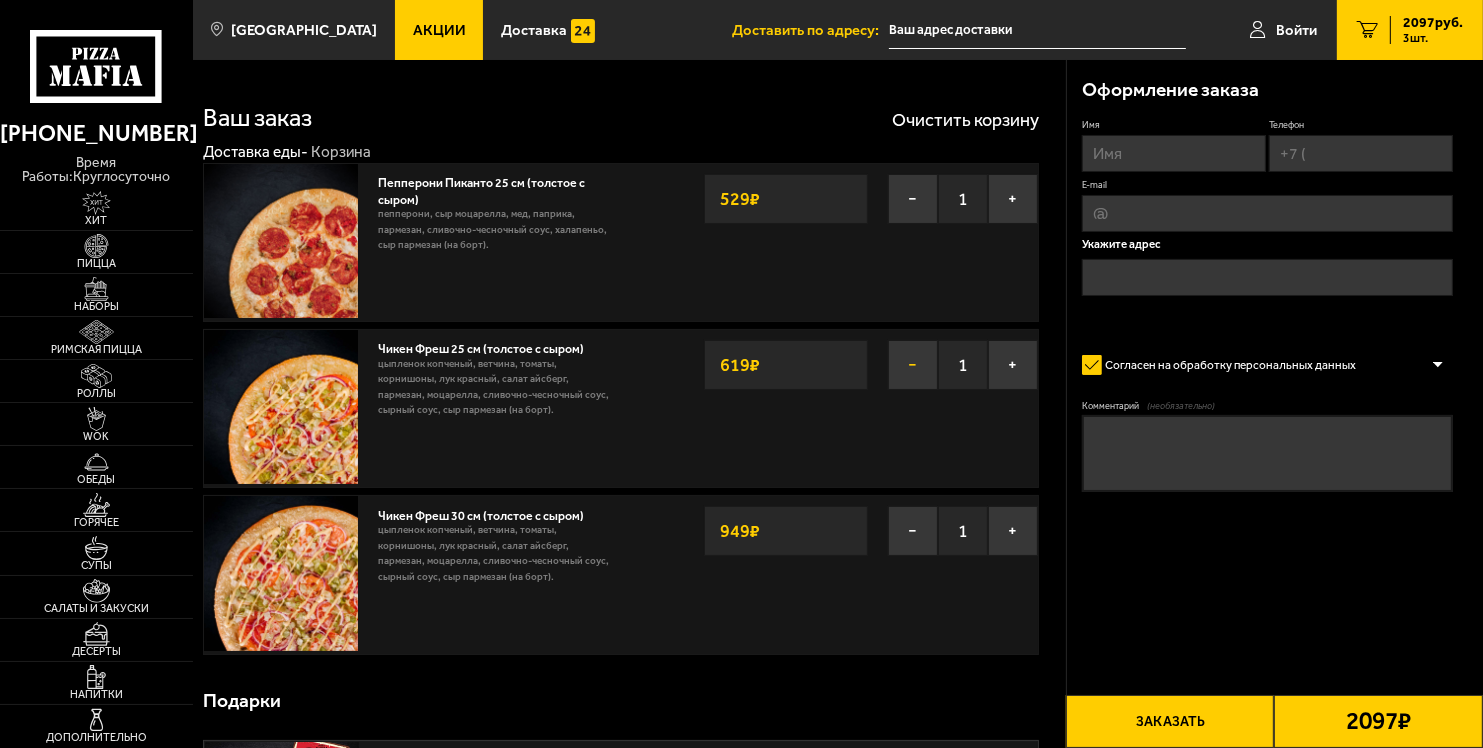 click on "−" at bounding box center (913, 365) 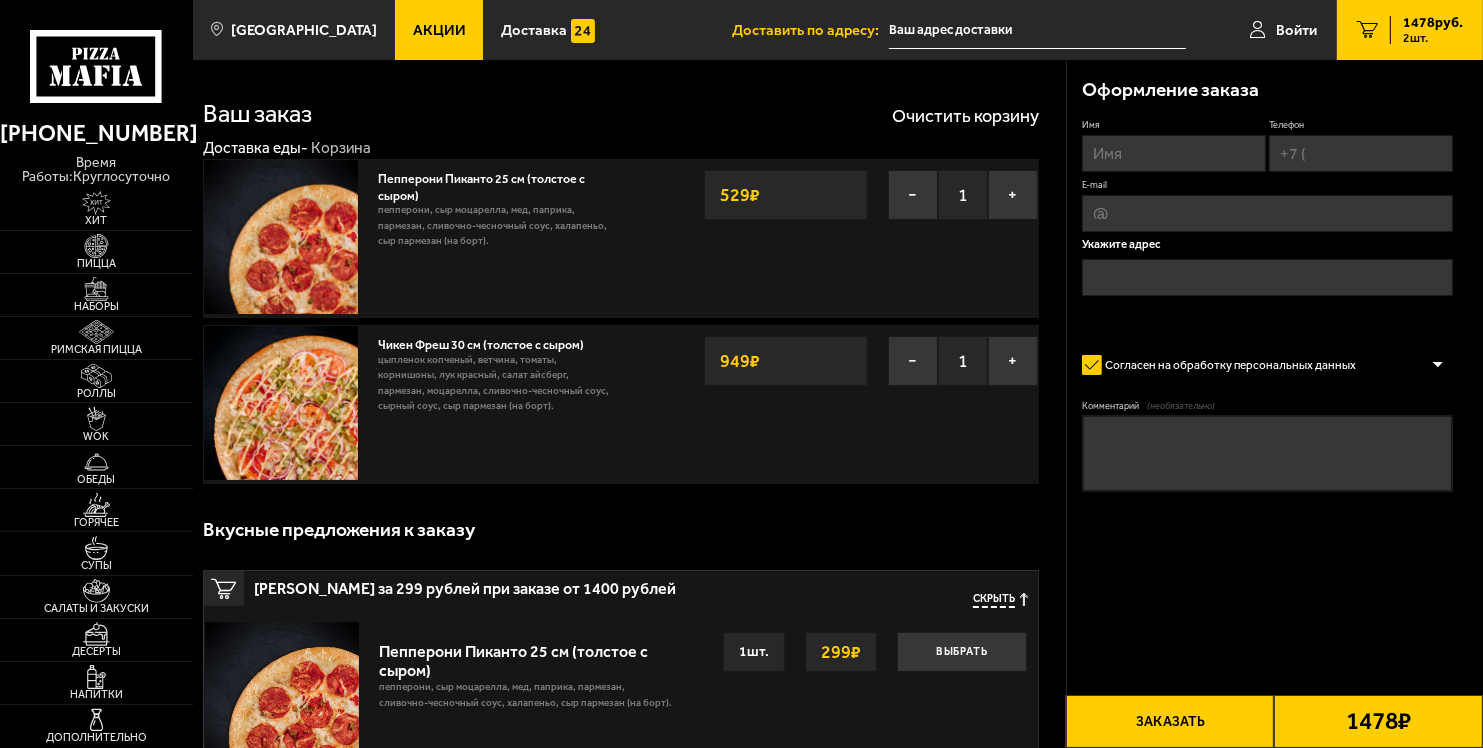 scroll, scrollTop: 0, scrollLeft: 0, axis: both 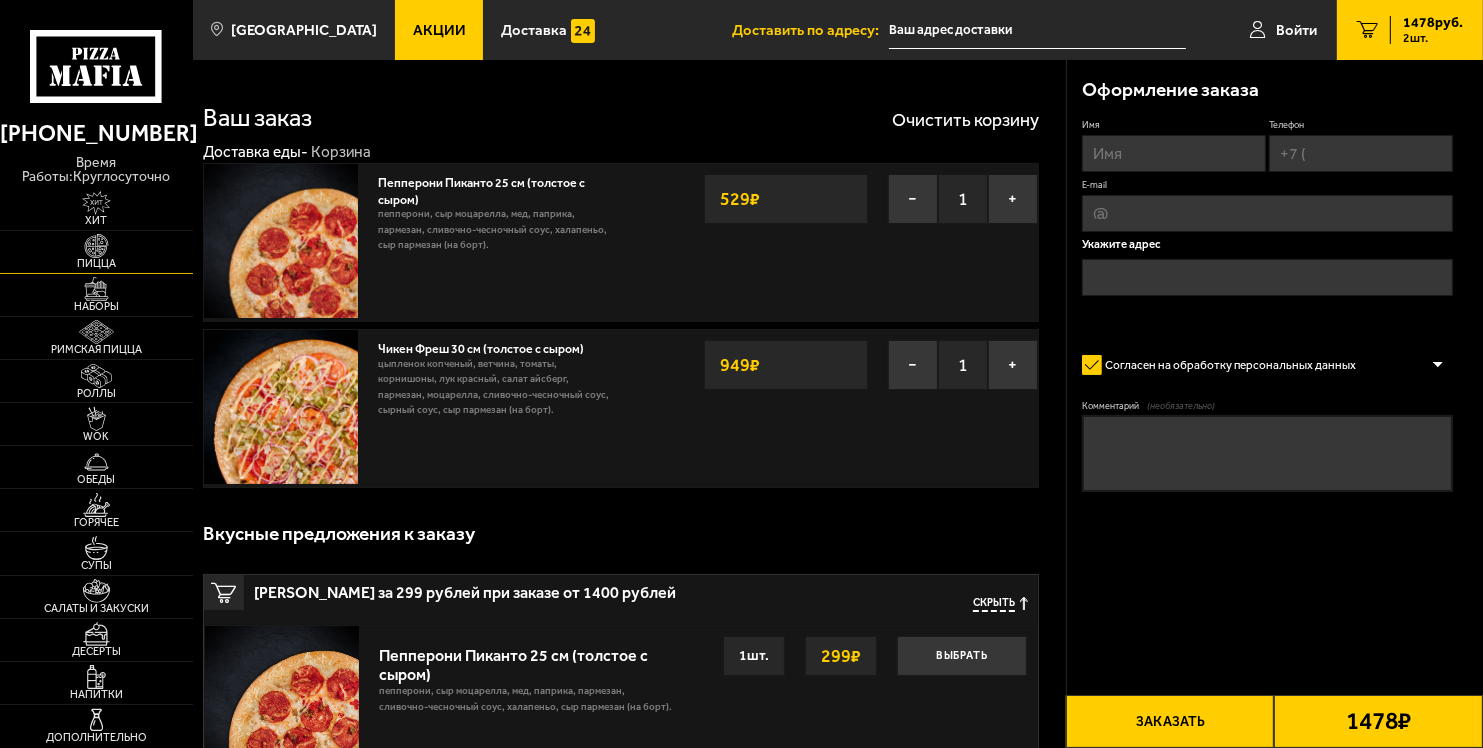 click on "Пицца" at bounding box center [96, 252] 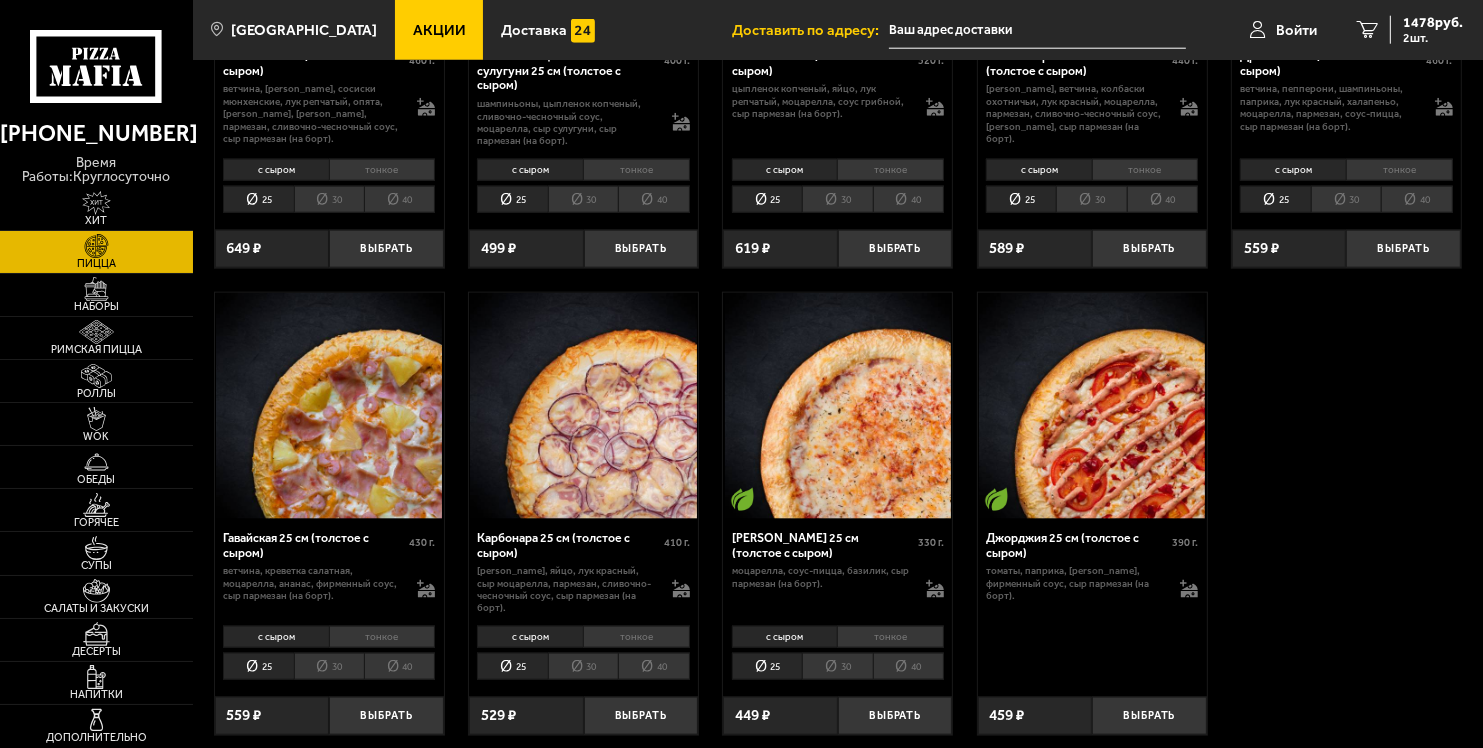 scroll, scrollTop: 2300, scrollLeft: 0, axis: vertical 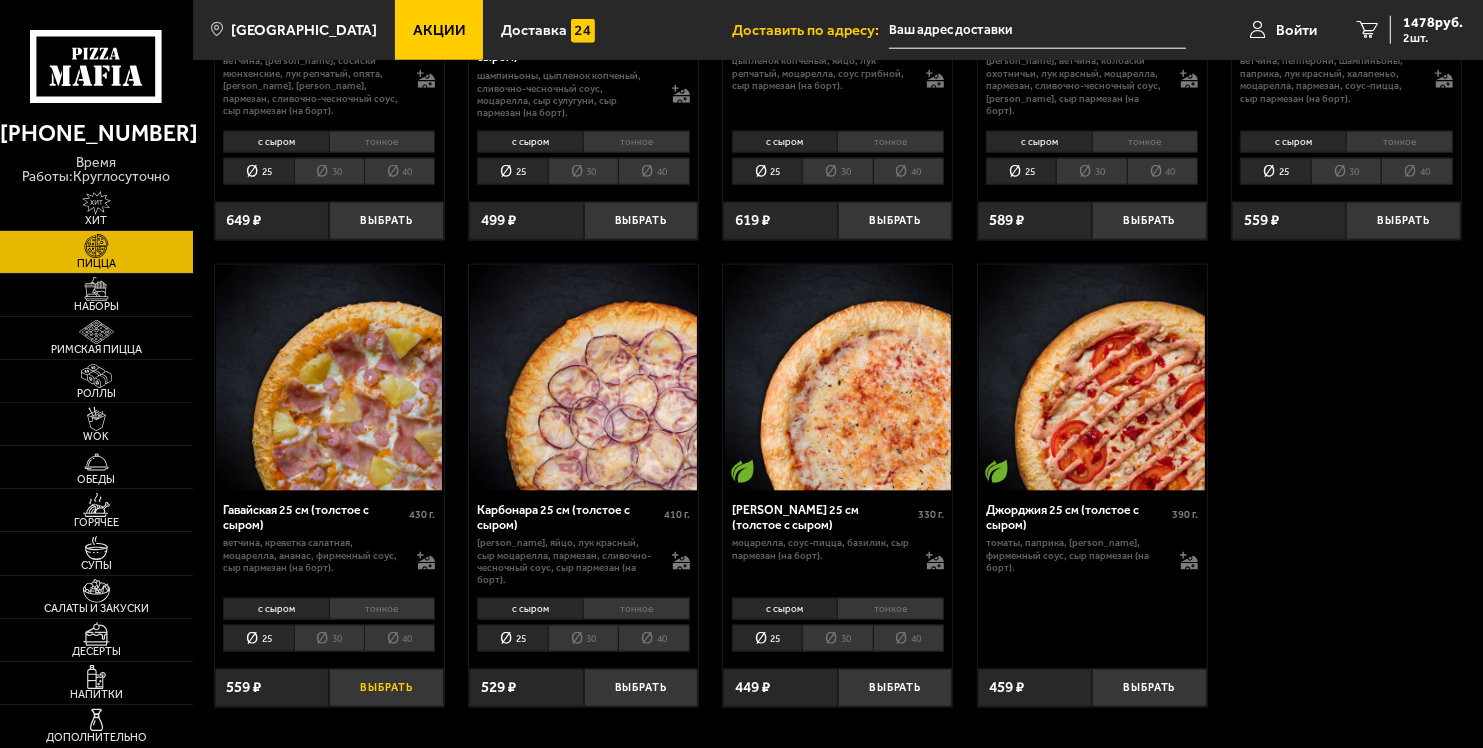 click on "Выбрать" at bounding box center [386, 688] 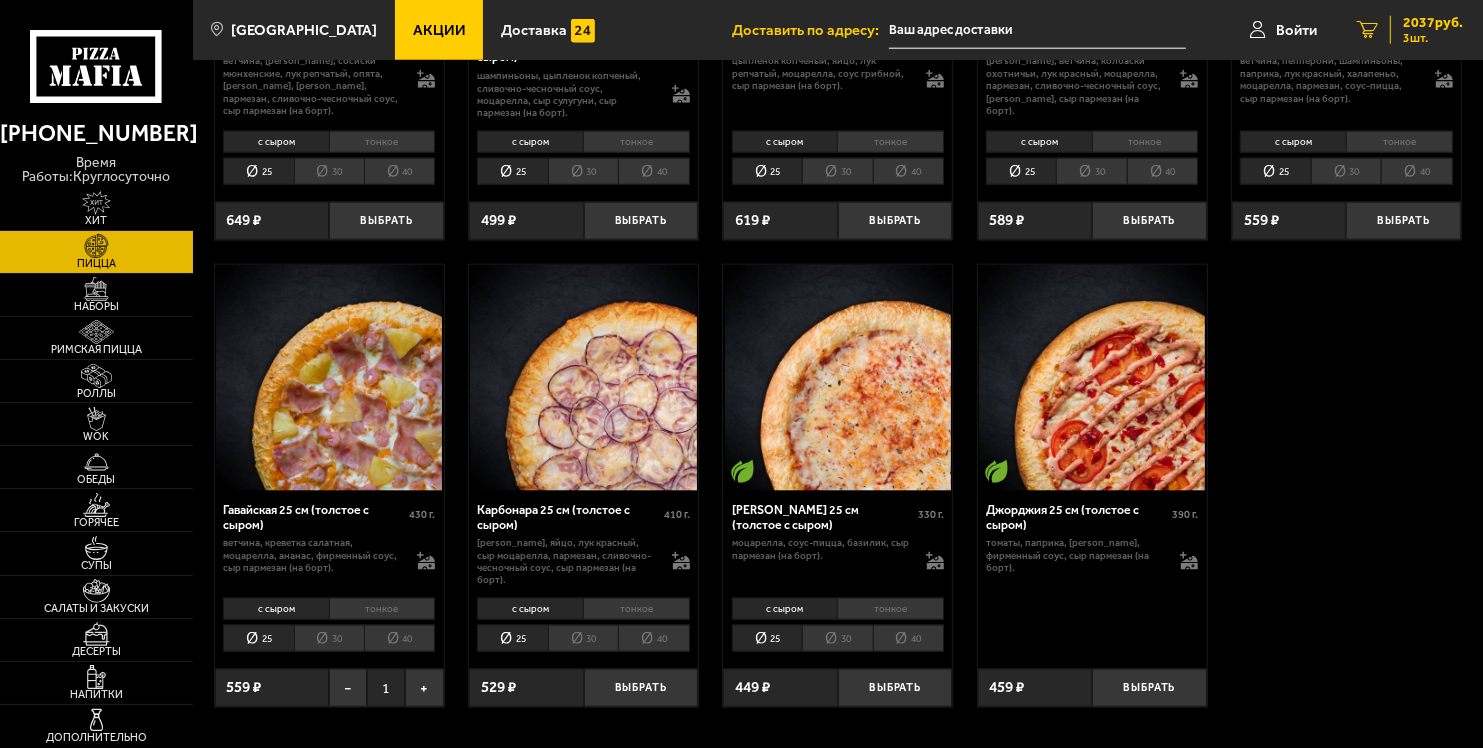 click on "2037  руб." at bounding box center [1433, 23] 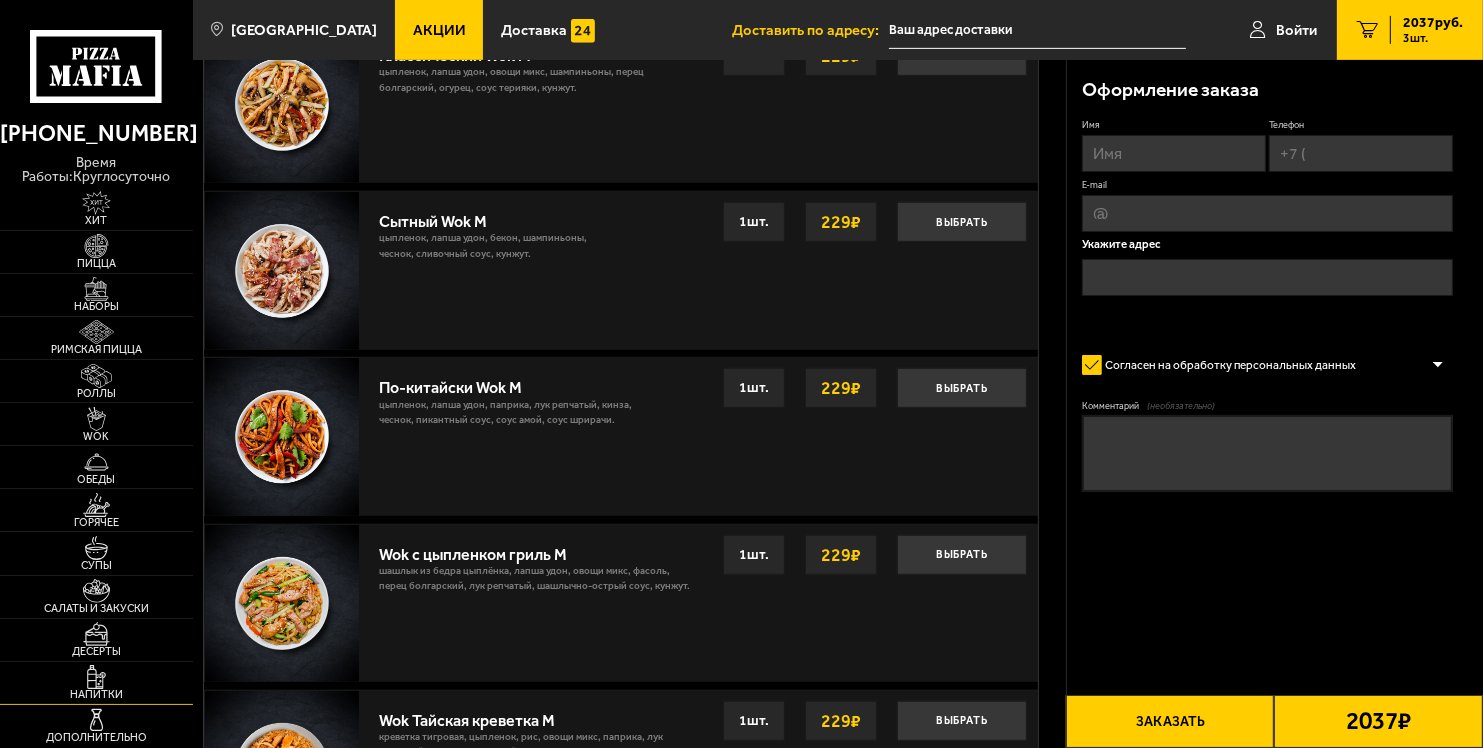 scroll, scrollTop: 1000, scrollLeft: 0, axis: vertical 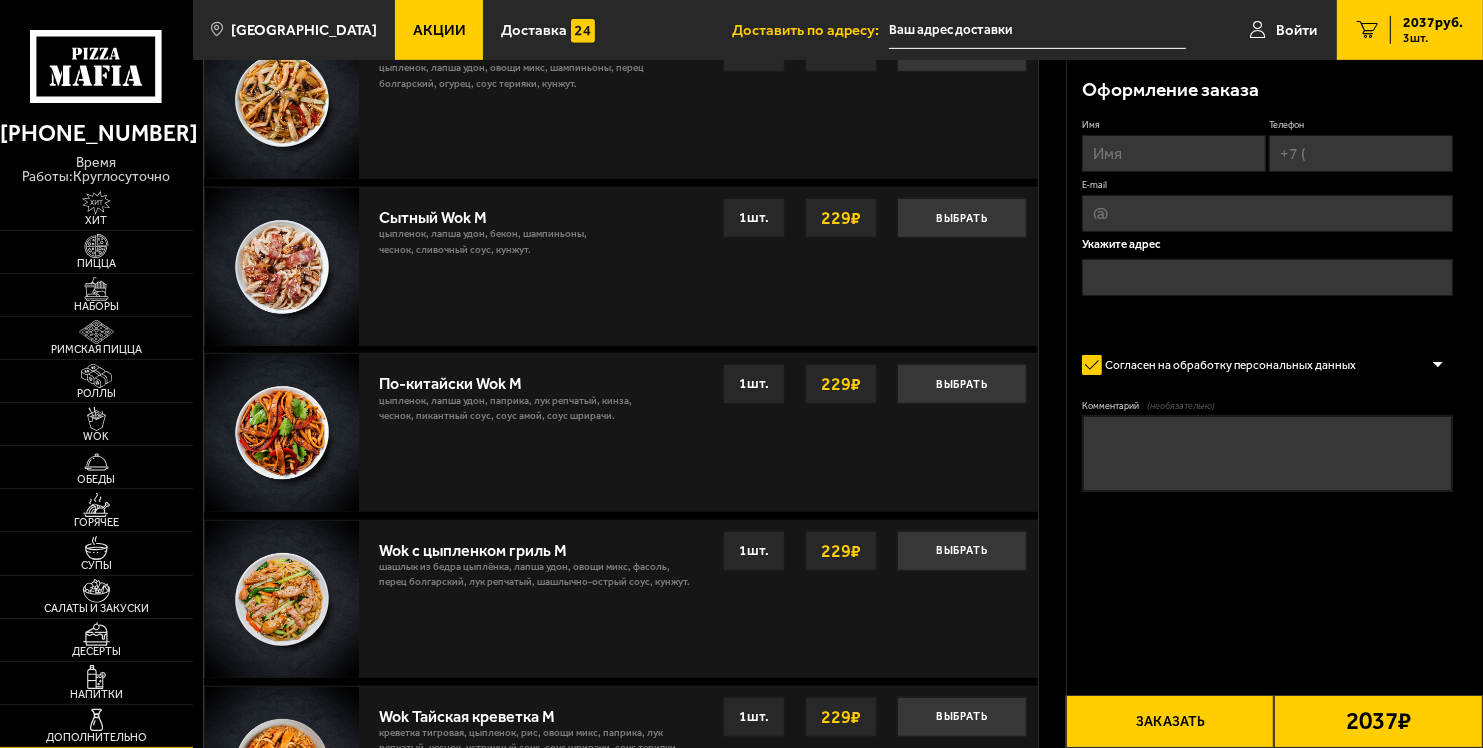 click on "Дополнительно" at bounding box center (96, 737) 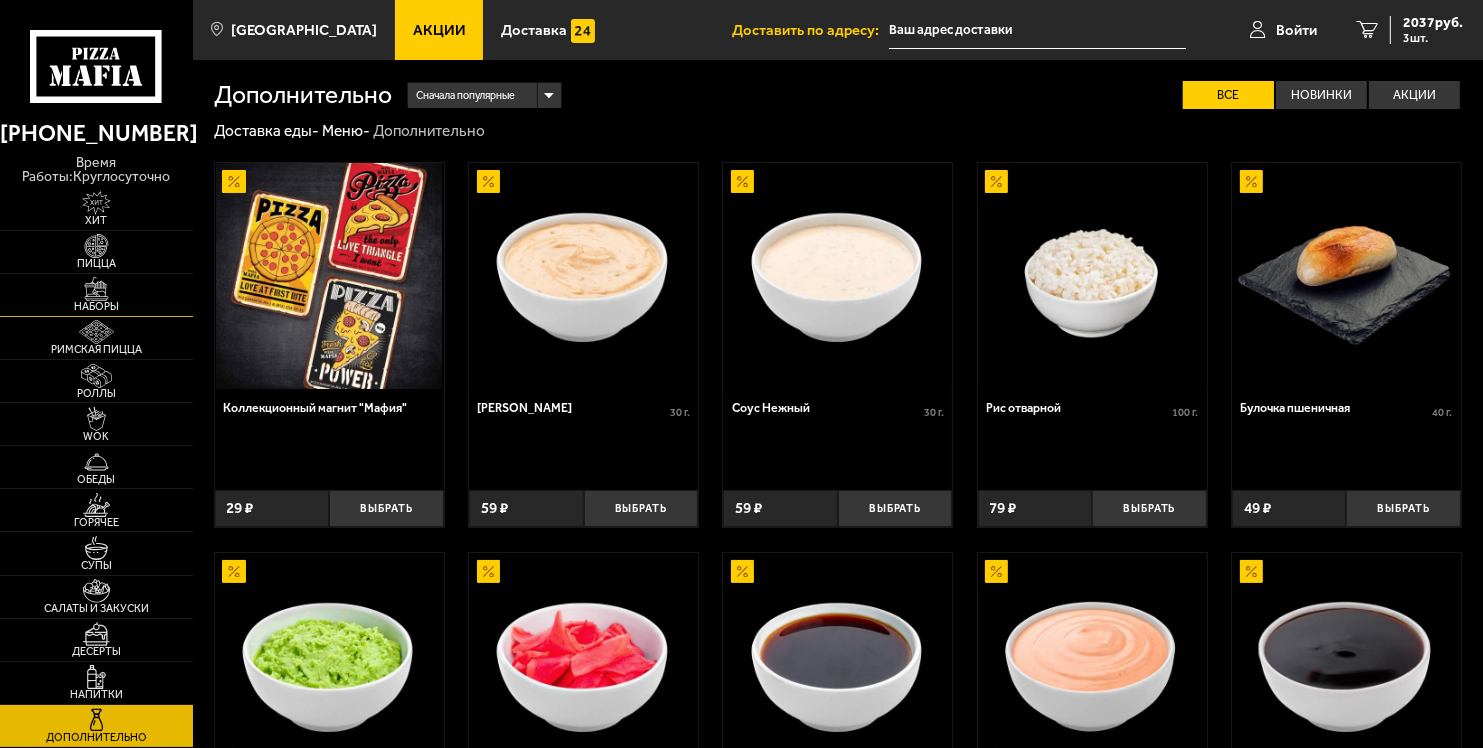 click at bounding box center (96, 289) 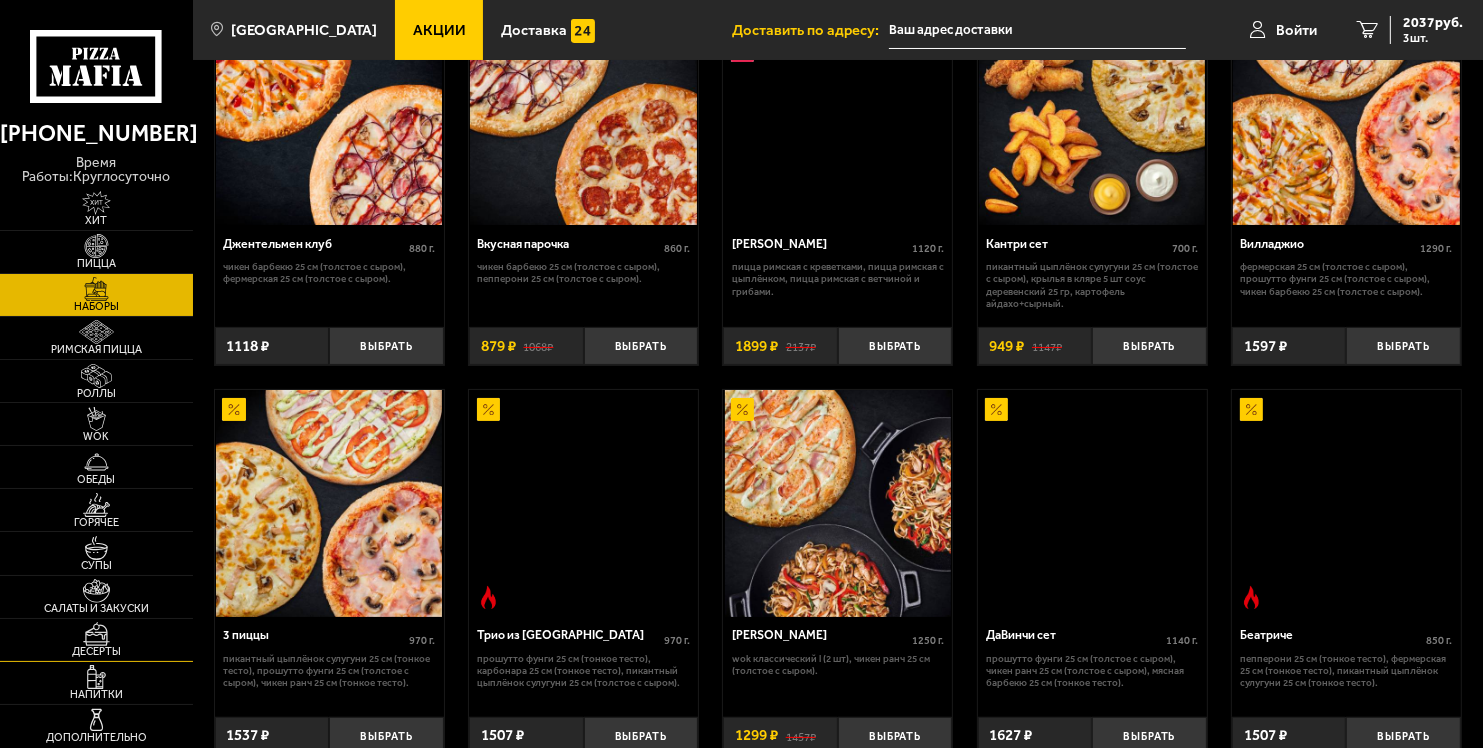 scroll, scrollTop: 200, scrollLeft: 0, axis: vertical 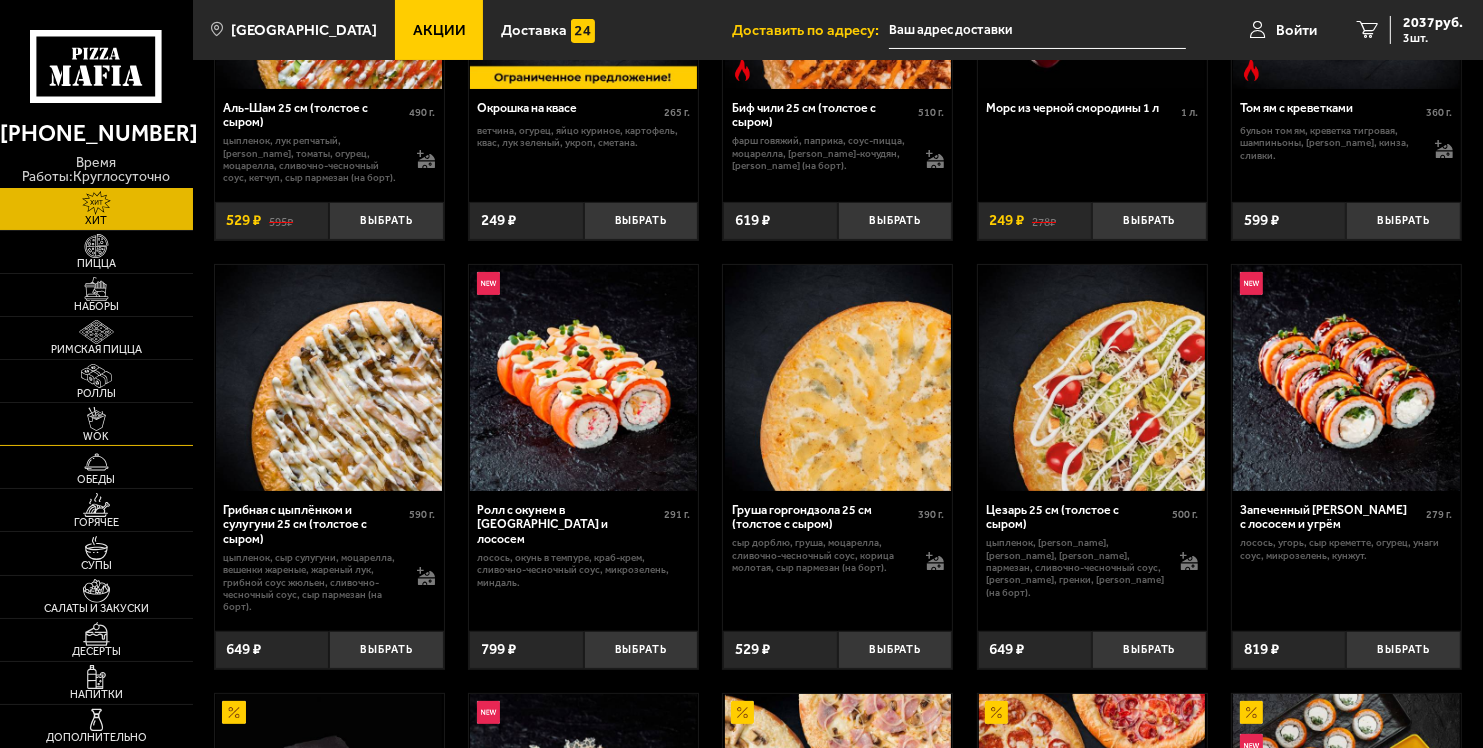click on "WOK" at bounding box center (96, 436) 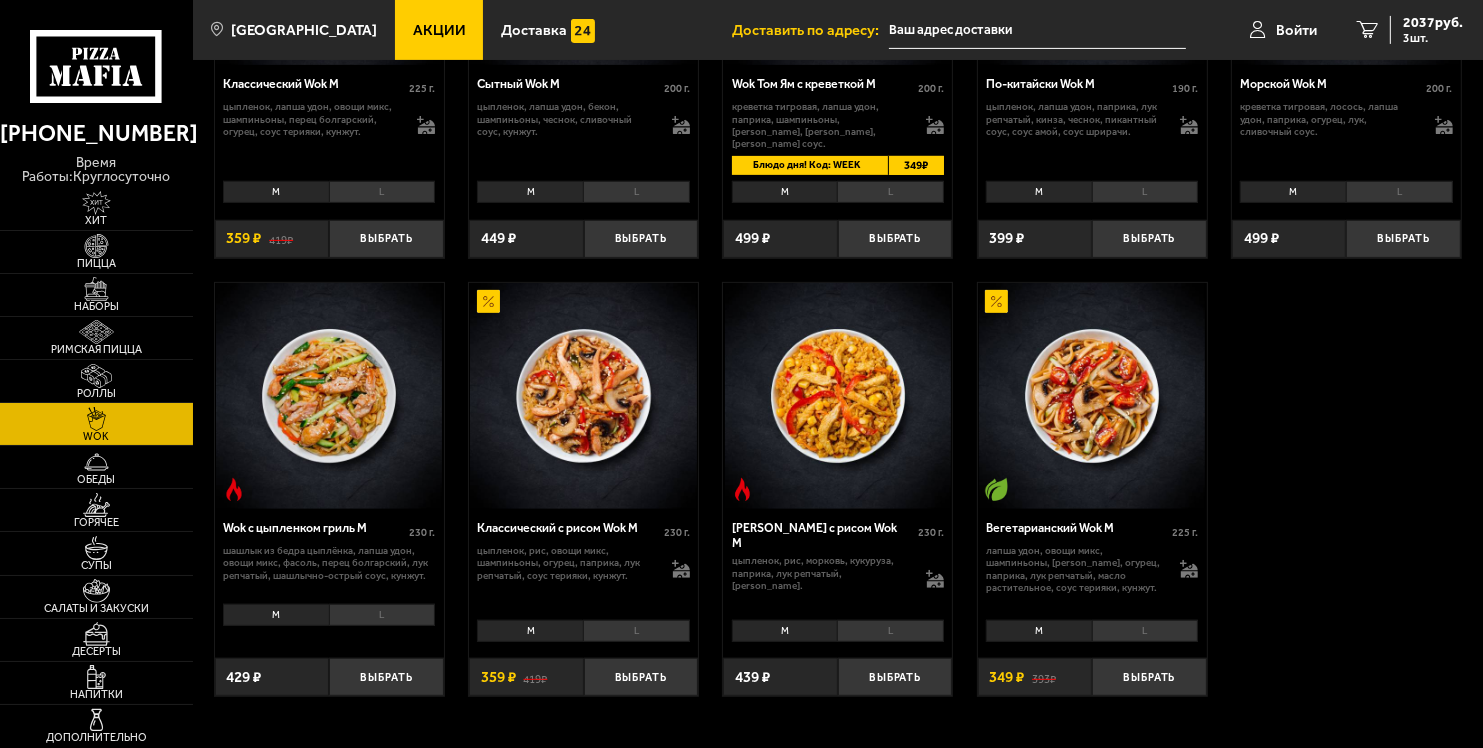 scroll, scrollTop: 800, scrollLeft: 0, axis: vertical 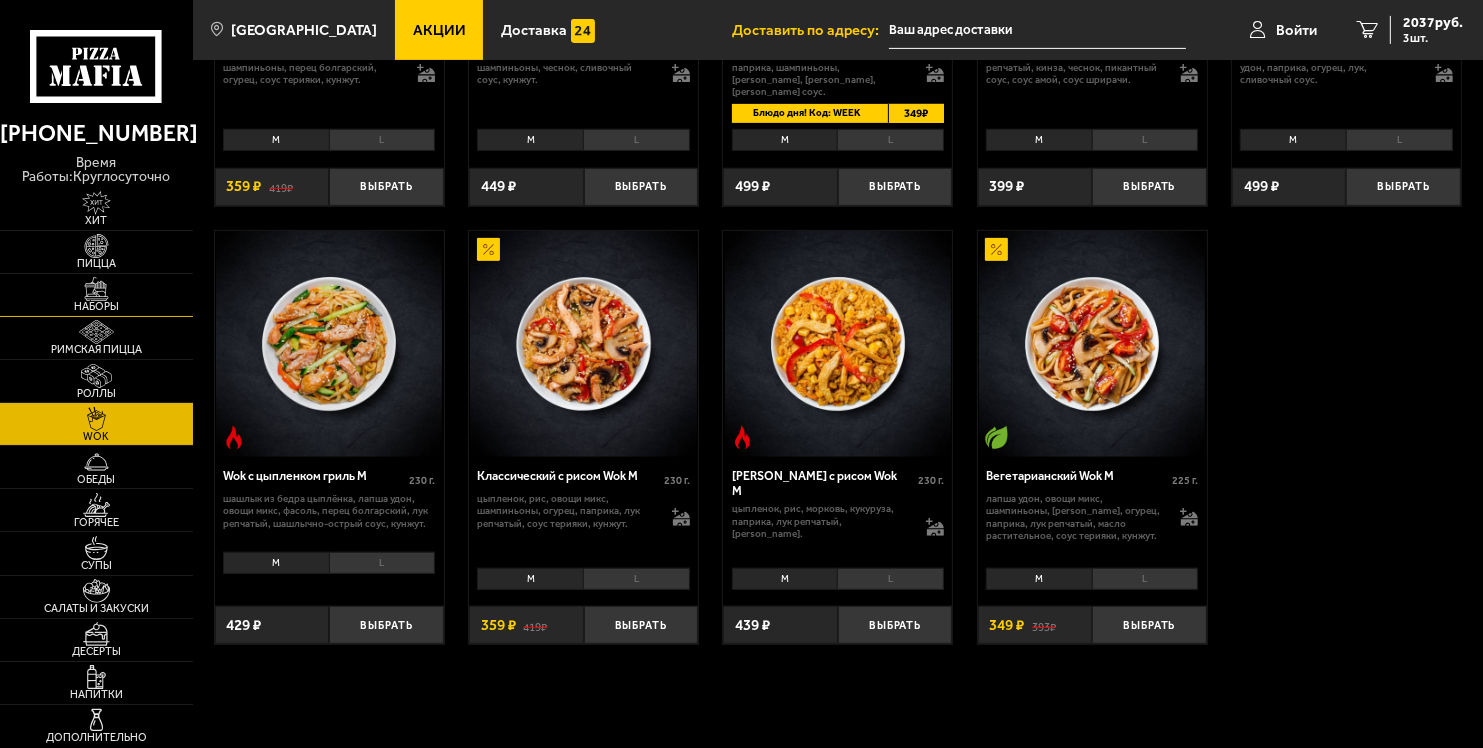 drag, startPoint x: 161, startPoint y: 253, endPoint x: 192, endPoint y: 295, distance: 52.201534 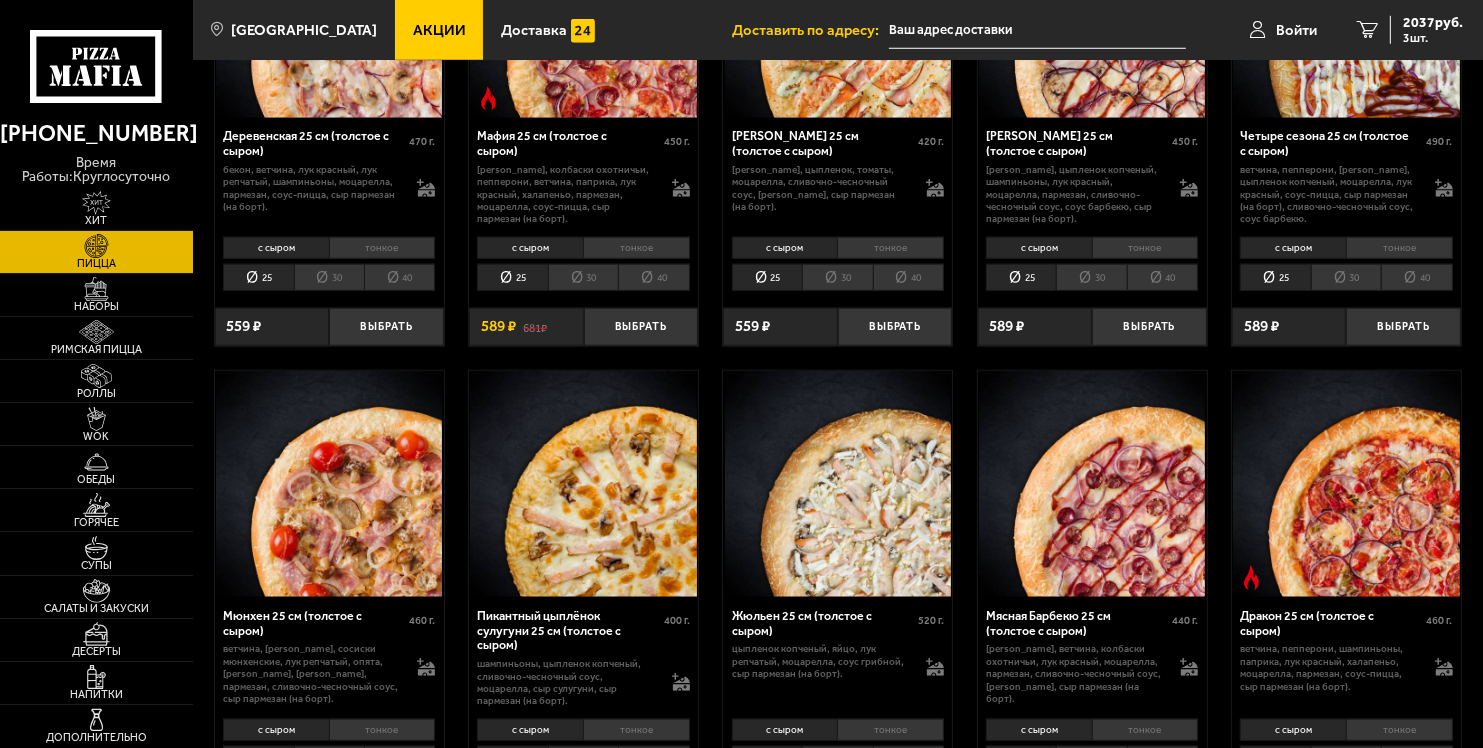 scroll, scrollTop: 2000, scrollLeft: 0, axis: vertical 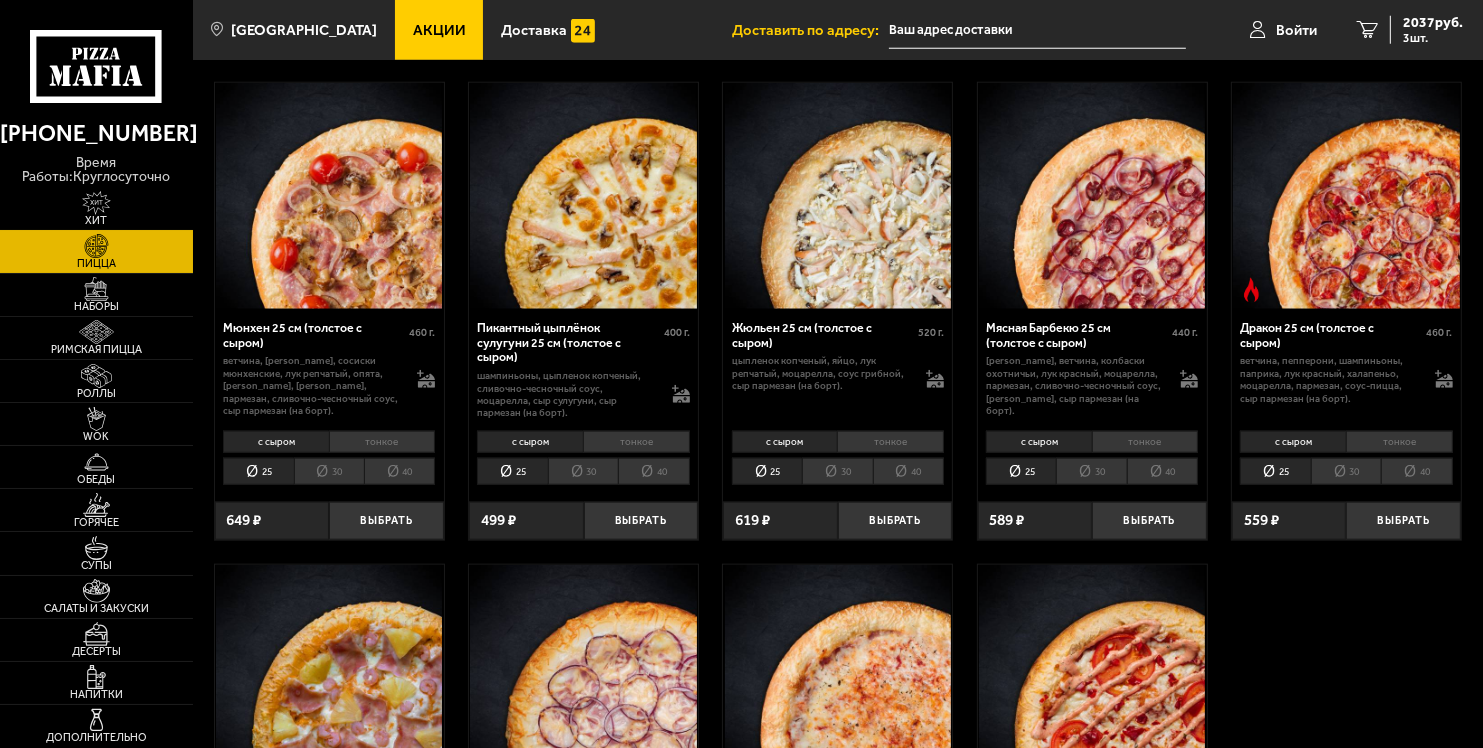 click on "Хит" at bounding box center [96, 220] 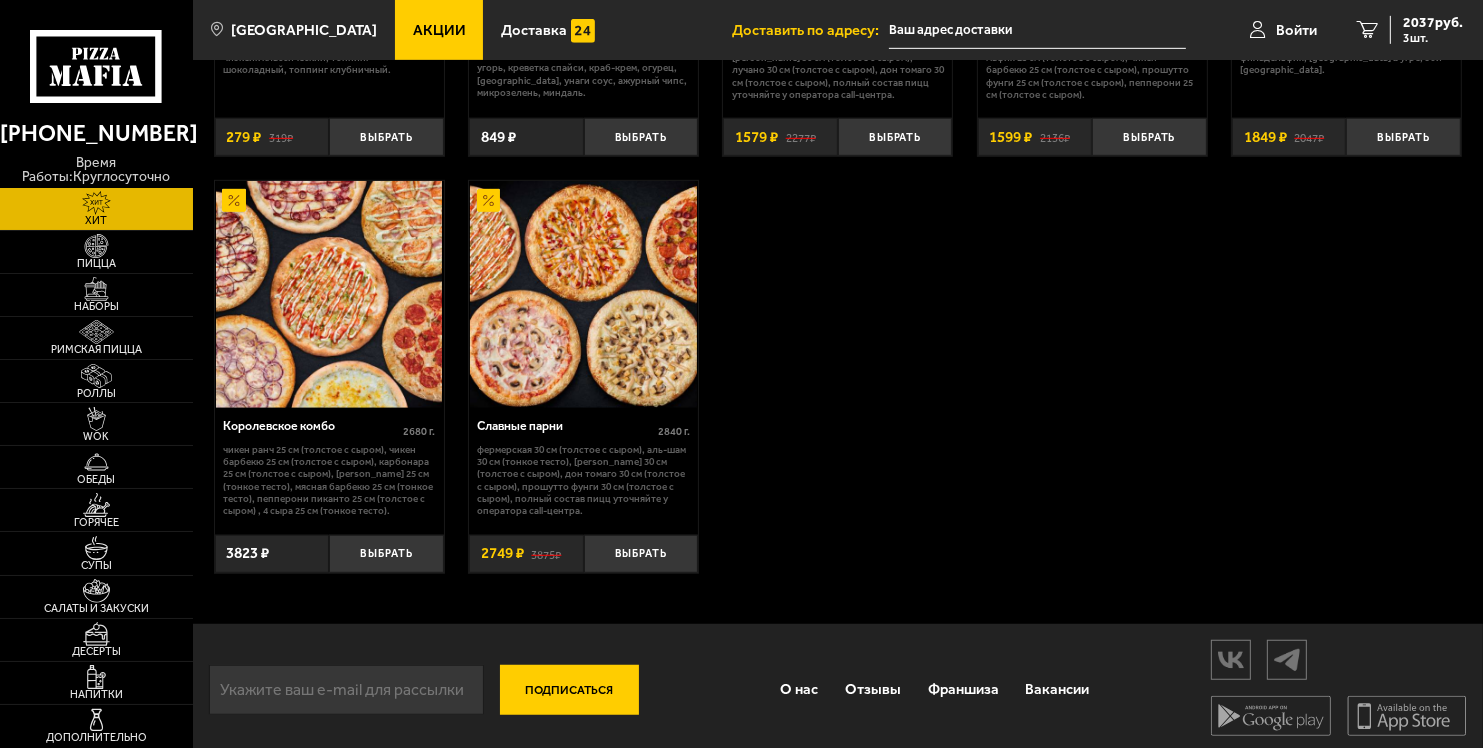 scroll, scrollTop: 1230, scrollLeft: 0, axis: vertical 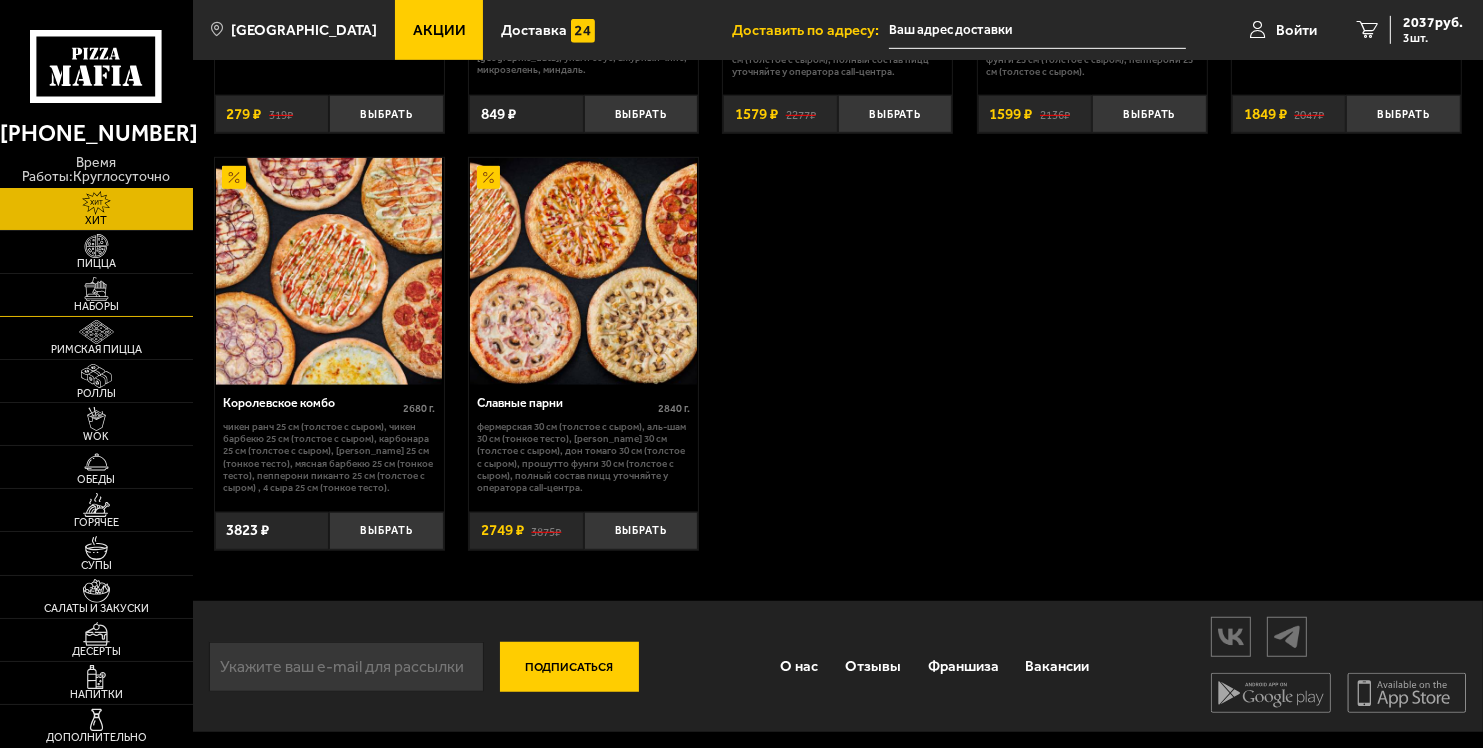 click on "Наборы" at bounding box center [96, 295] 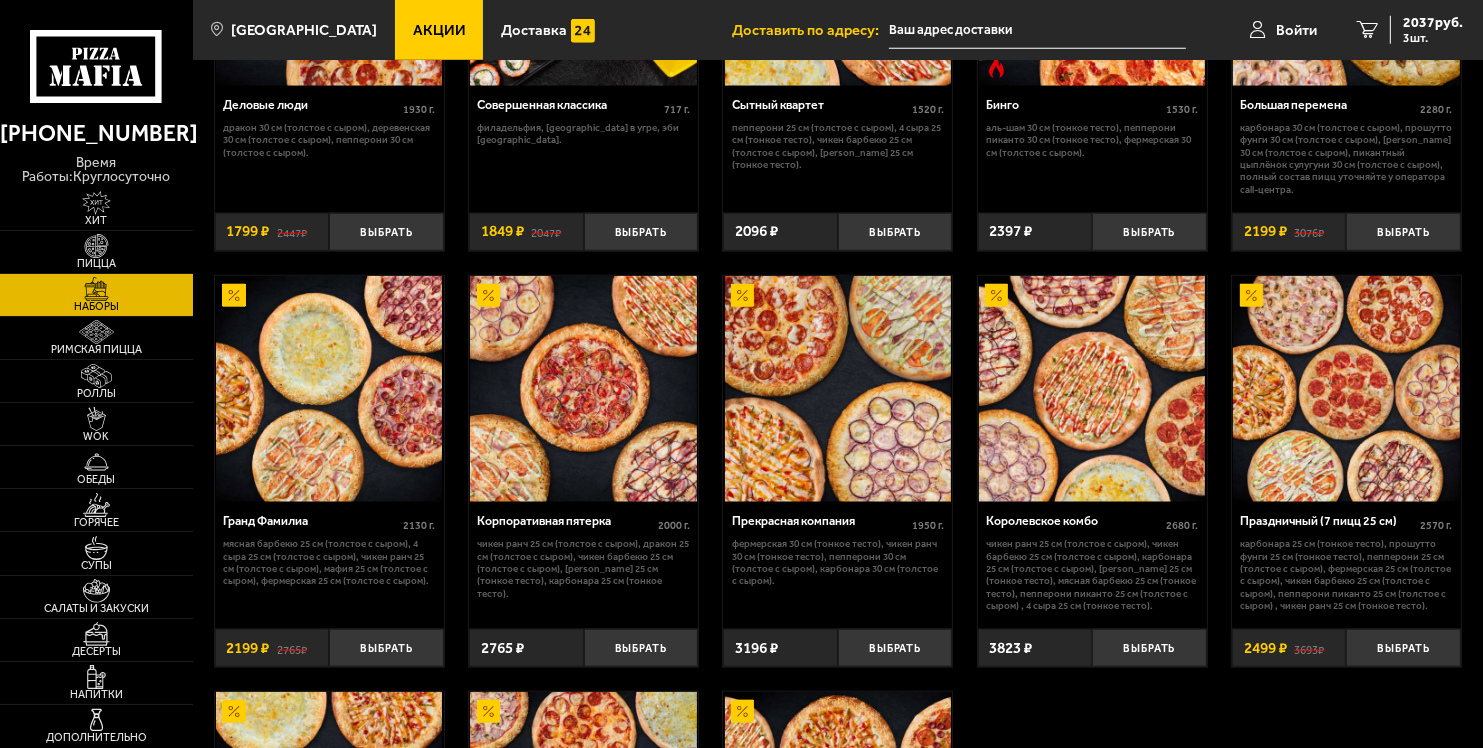 scroll, scrollTop: 1800, scrollLeft: 0, axis: vertical 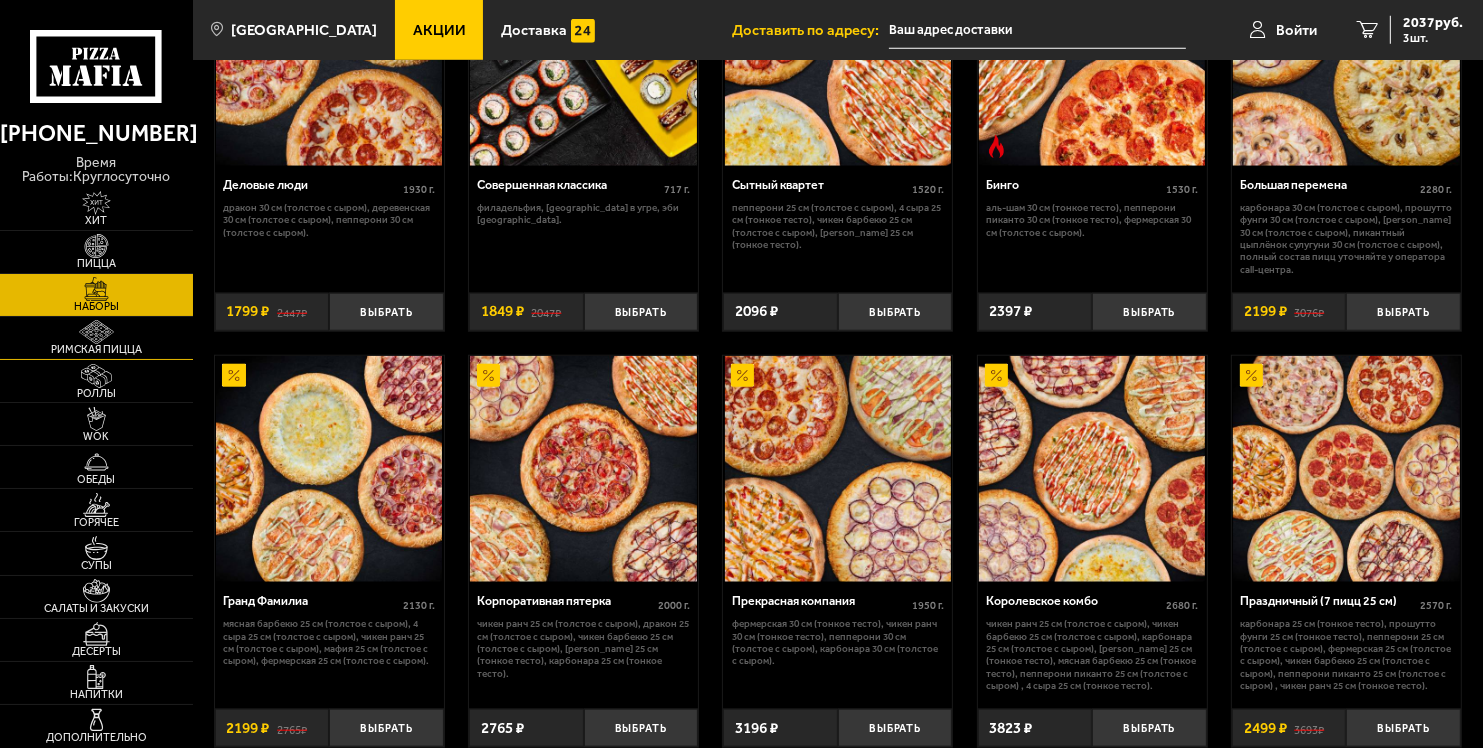 click at bounding box center [96, 332] 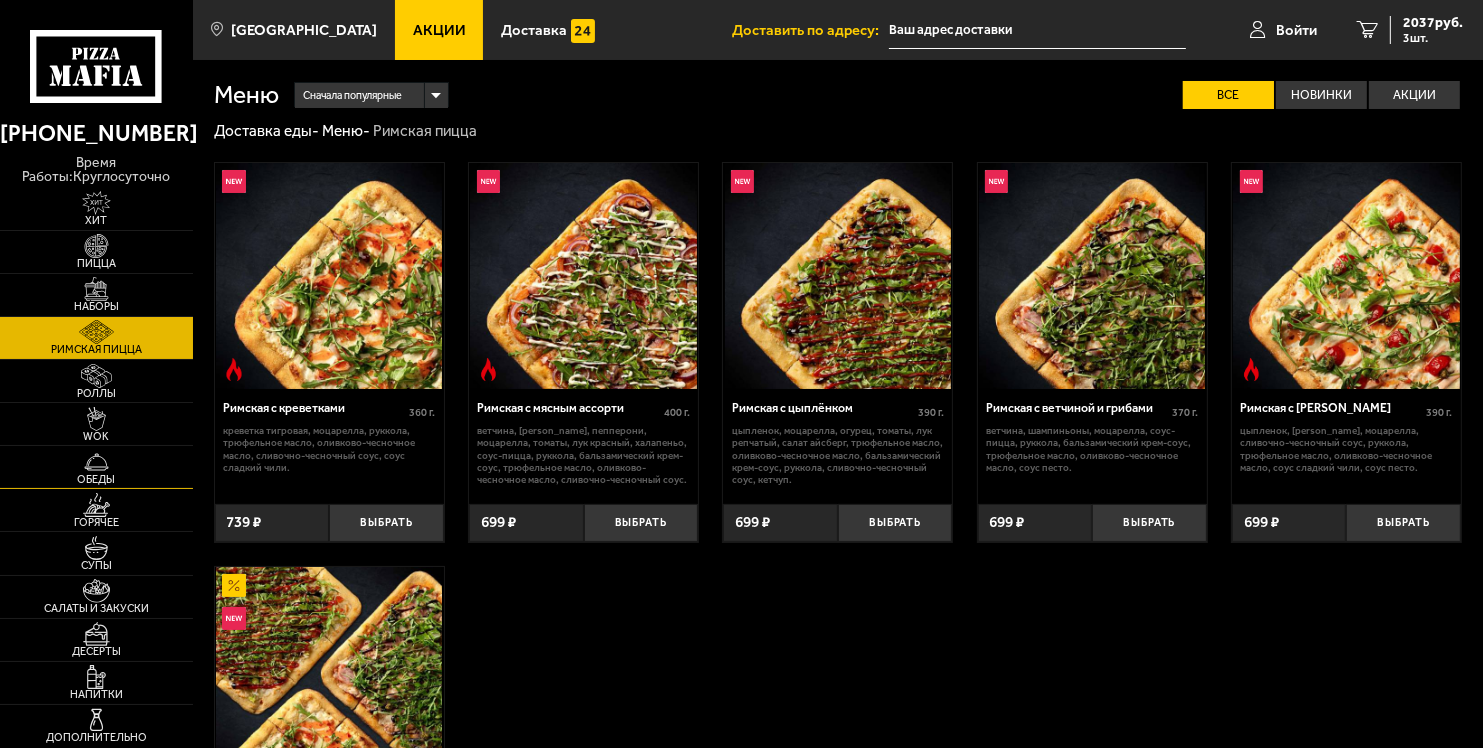 click on "Обеды" at bounding box center (96, 479) 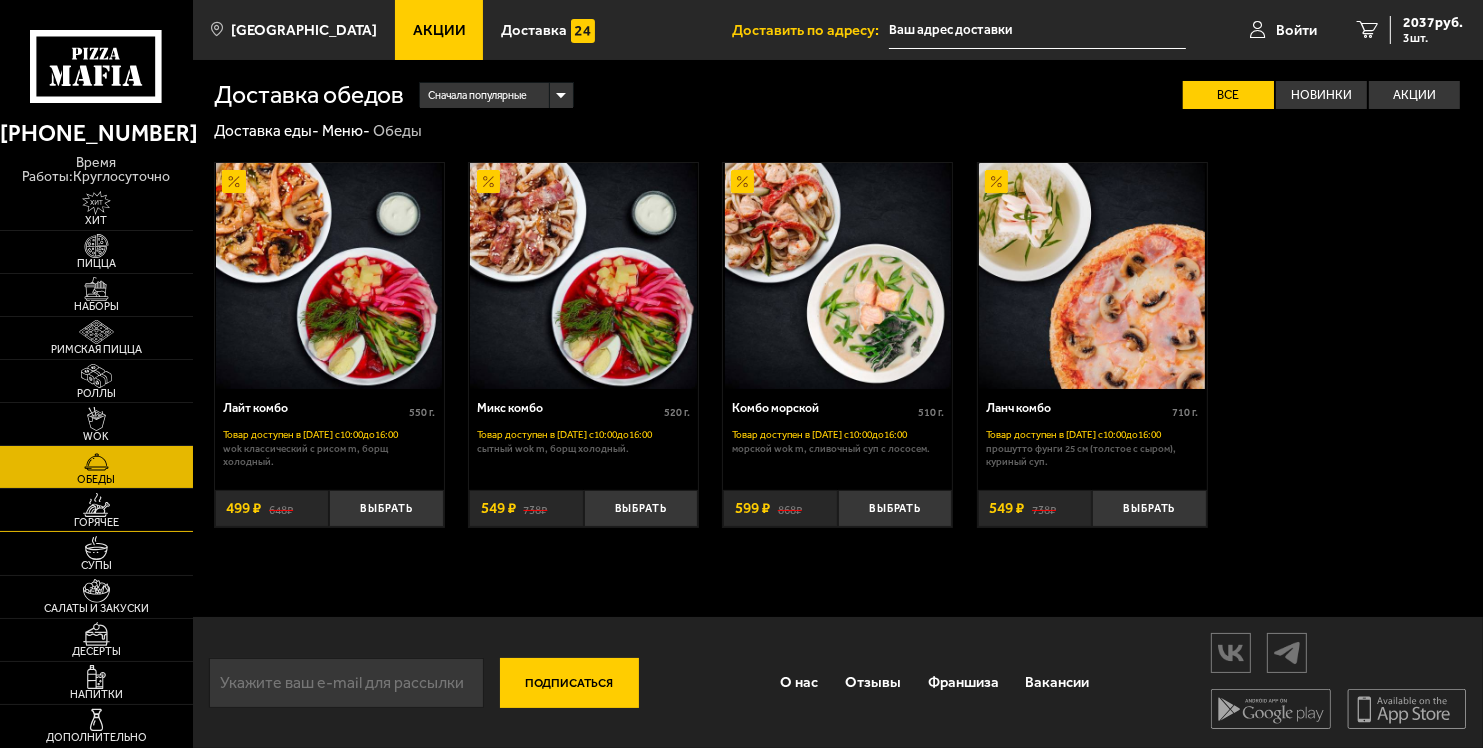 click at bounding box center (96, 505) 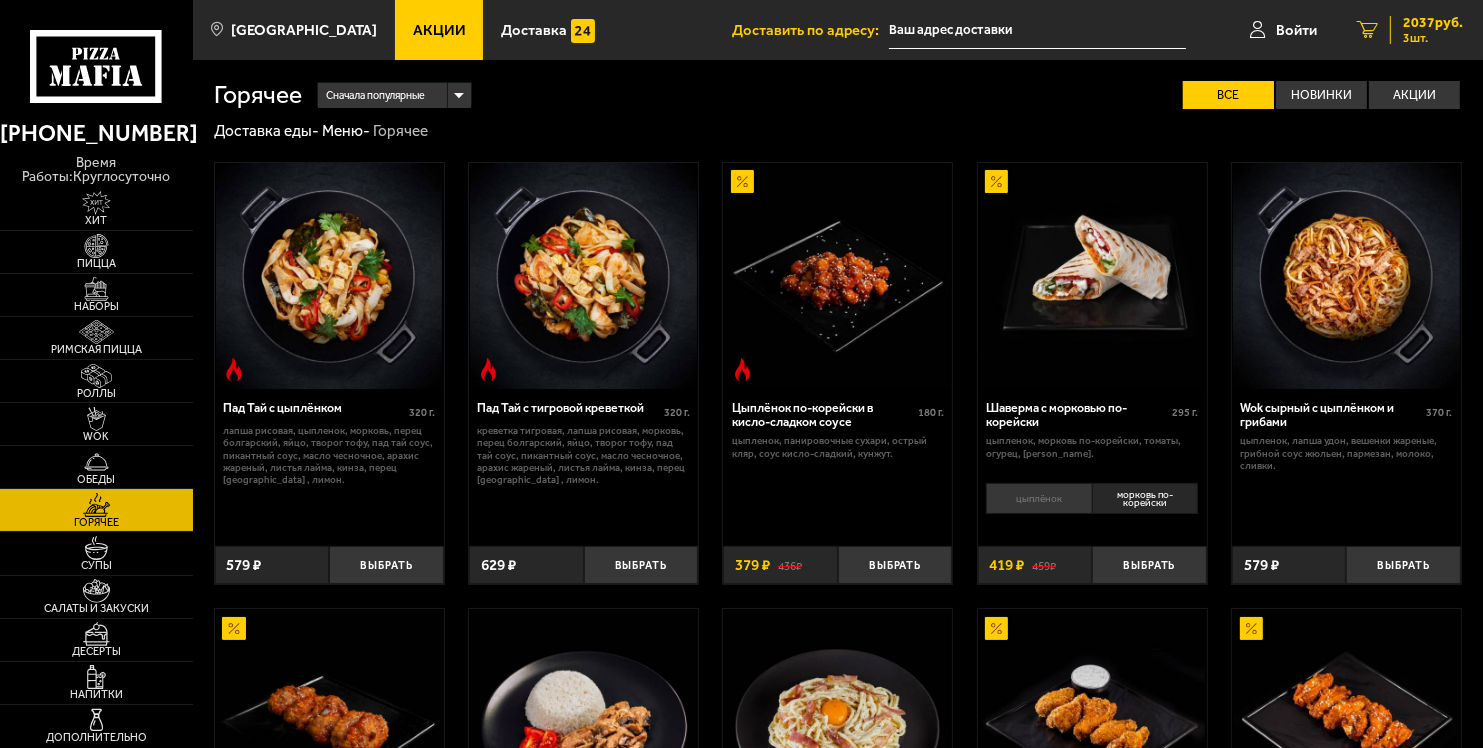 click on "3  шт." at bounding box center [1433, 38] 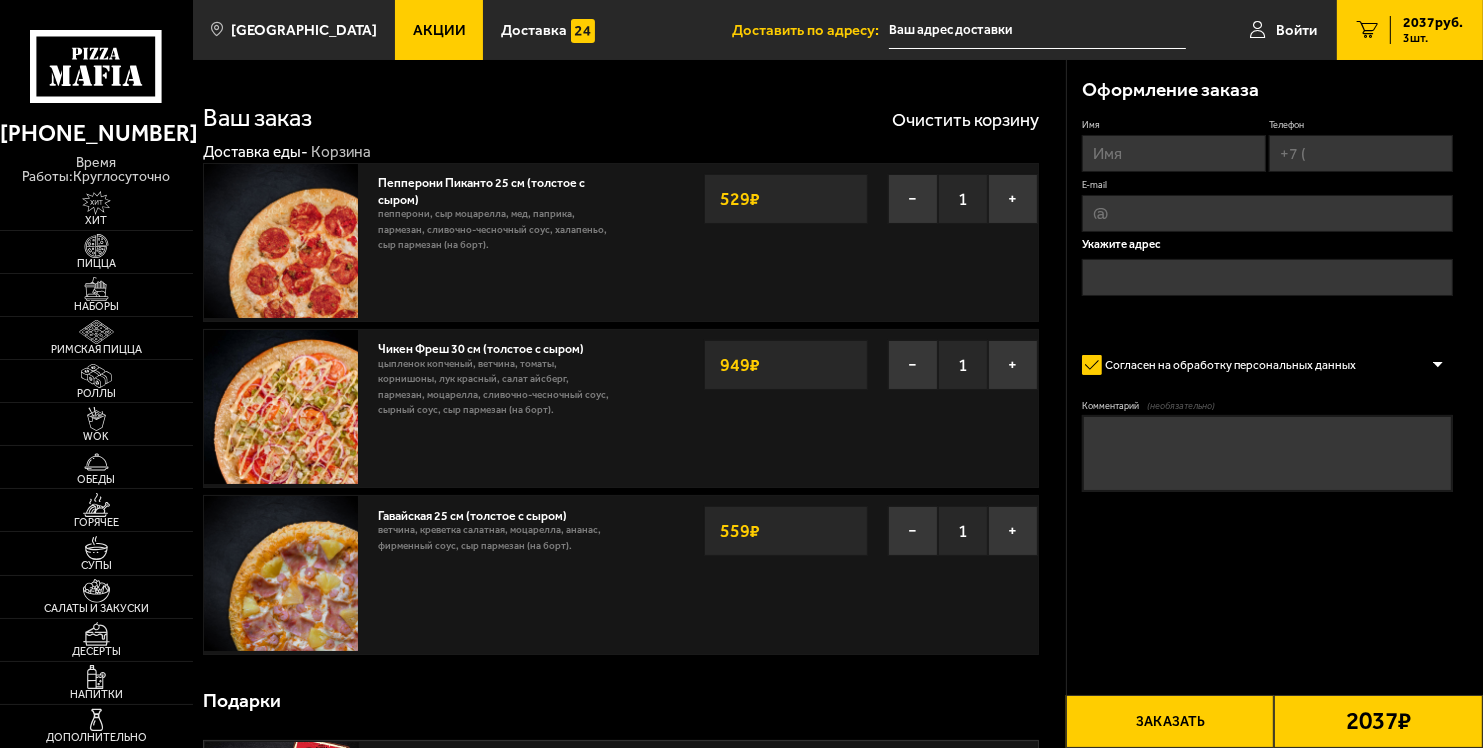 click on "Имя" at bounding box center [1174, 153] 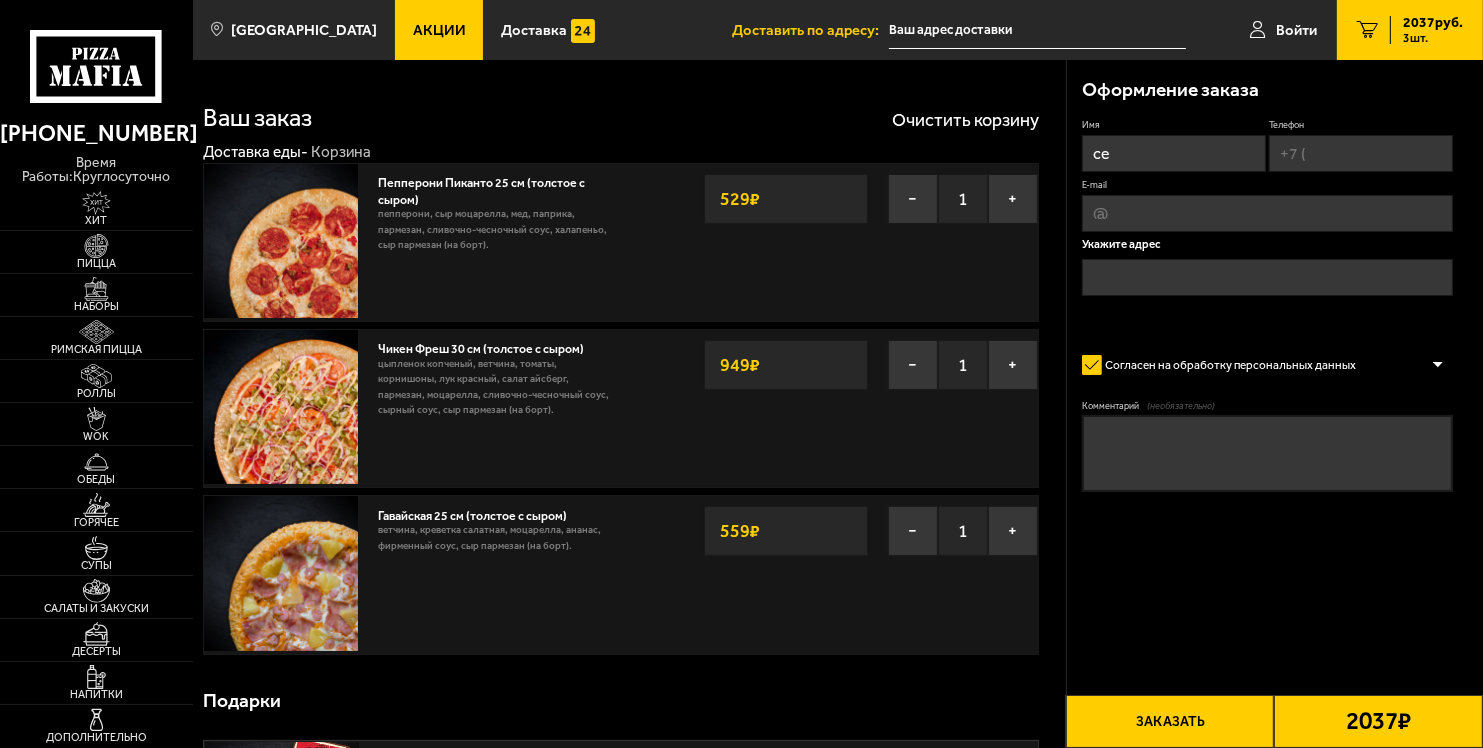 type on "с" 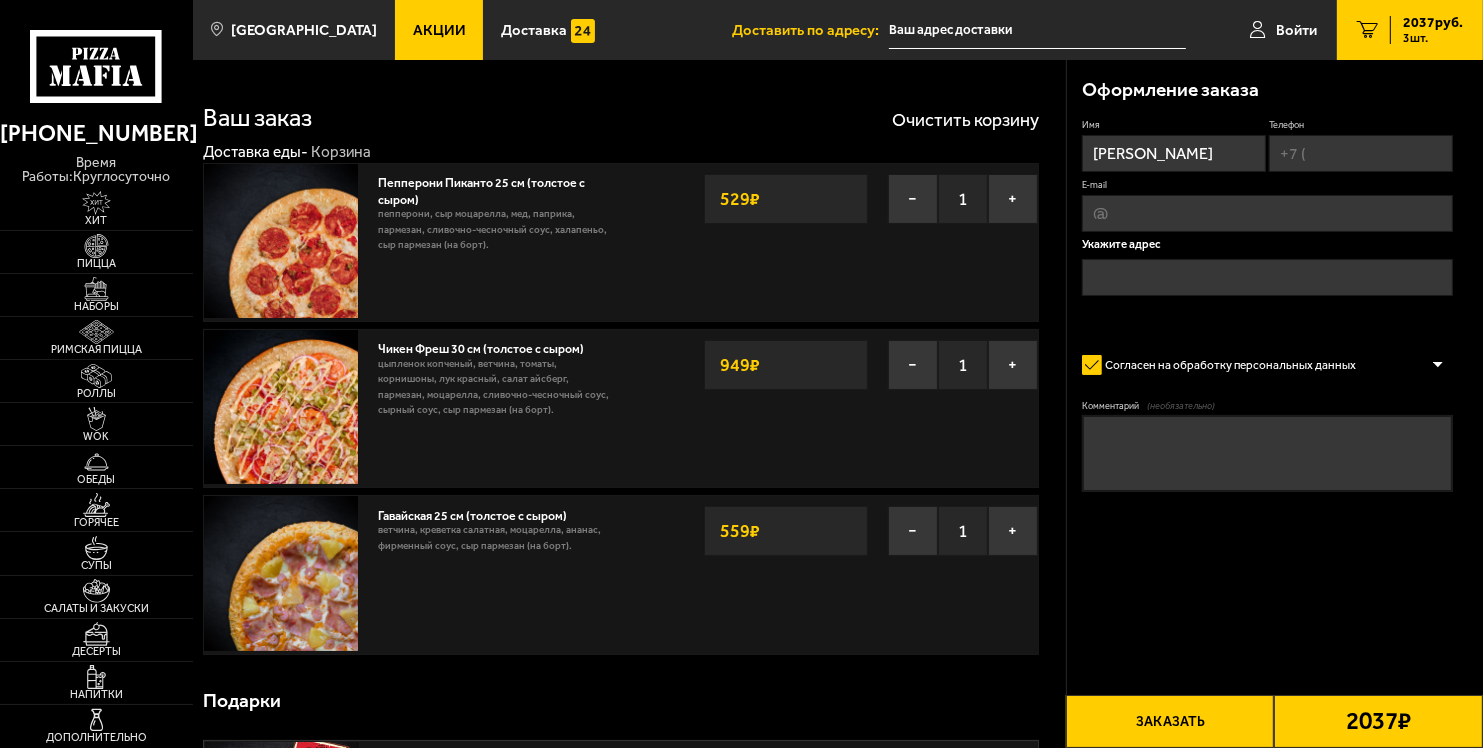 type on "Сергей" 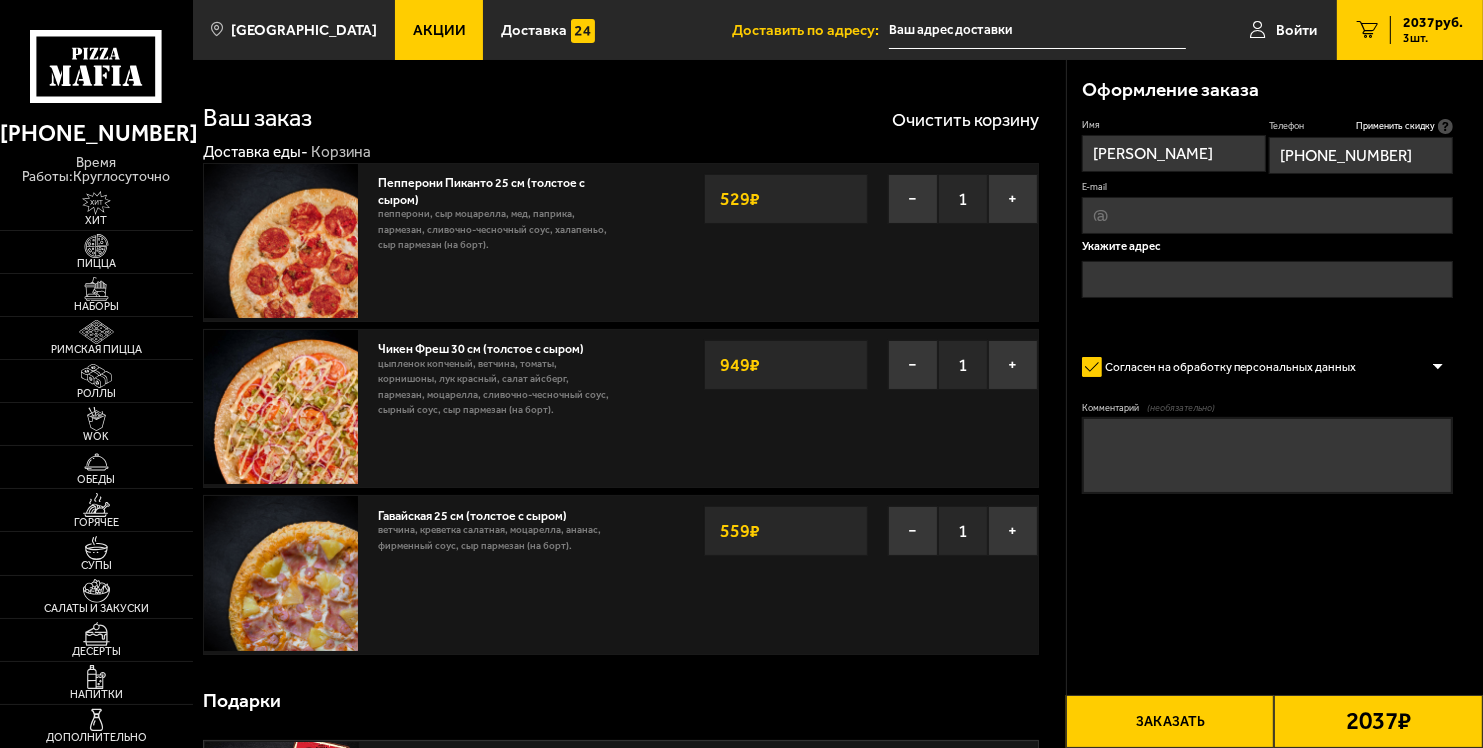 type on "+7 (950) 007-31-01" 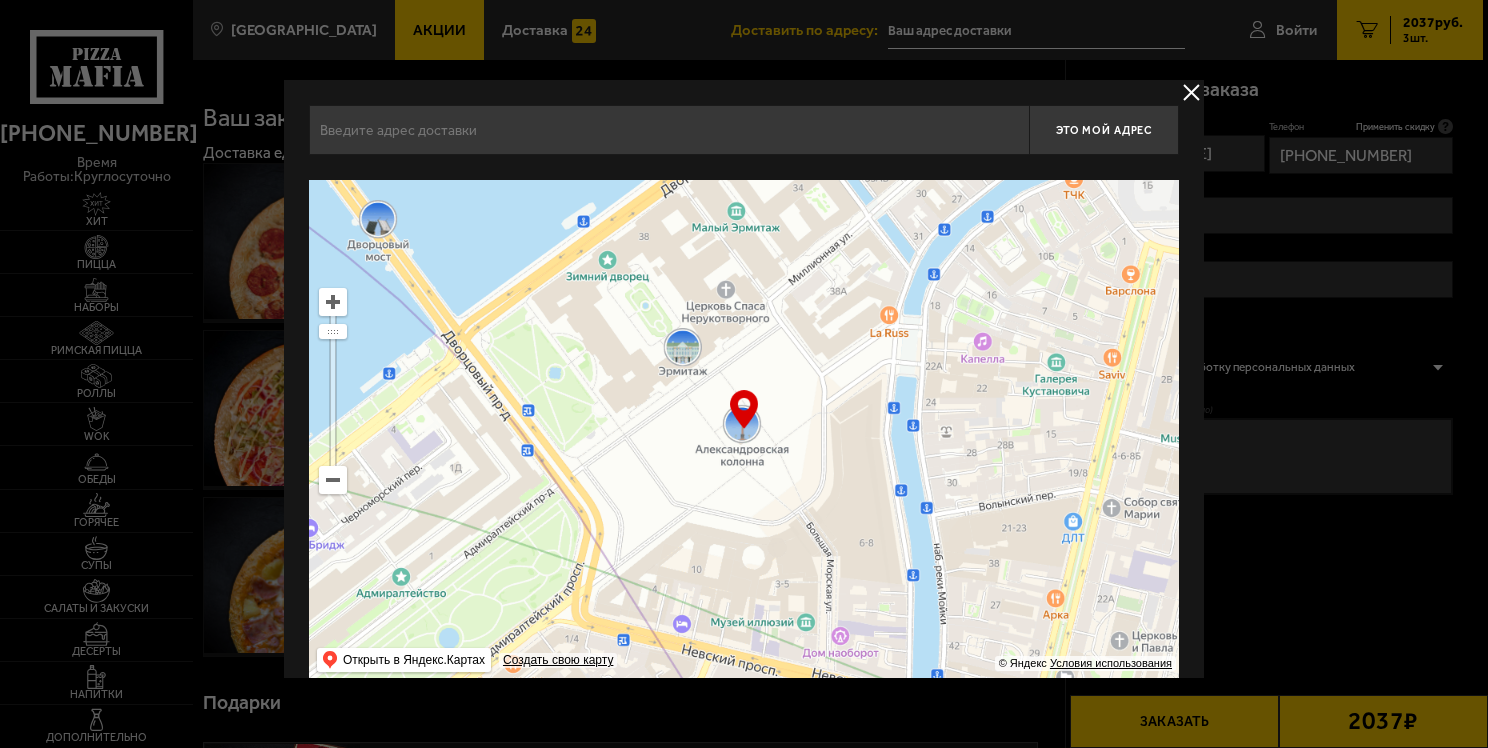 click at bounding box center (1191, 92) 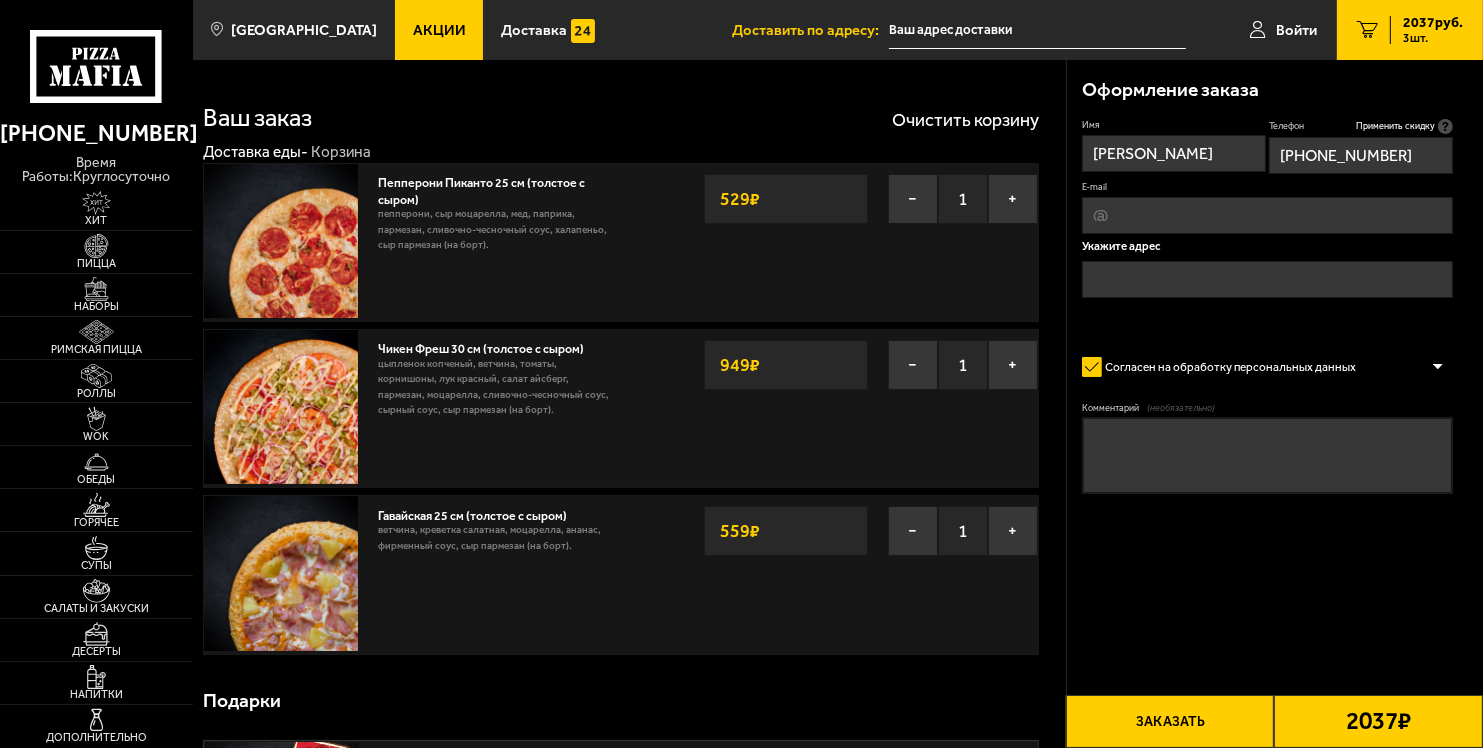 click on "Комментарий   (необязательно)" at bounding box center (1267, 455) 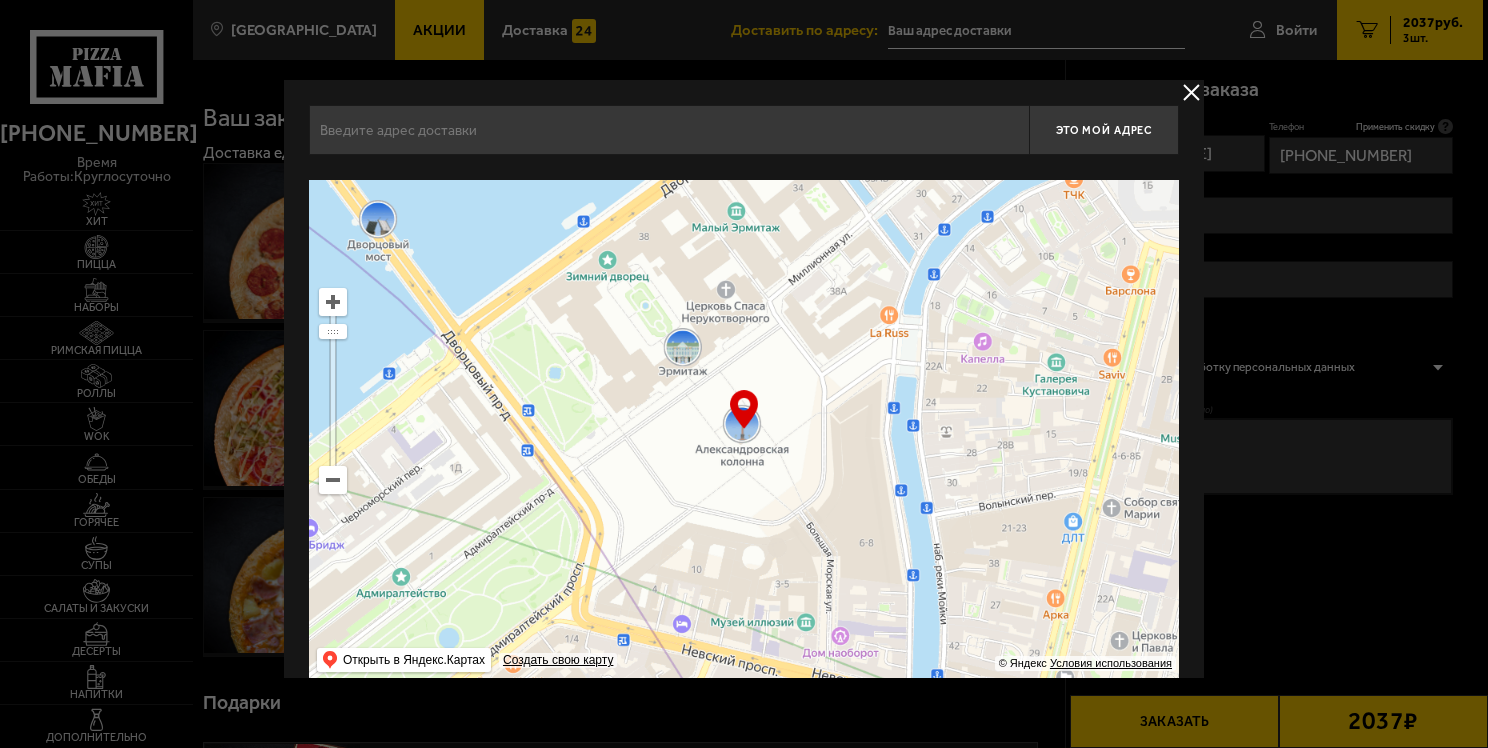 click at bounding box center (1191, 92) 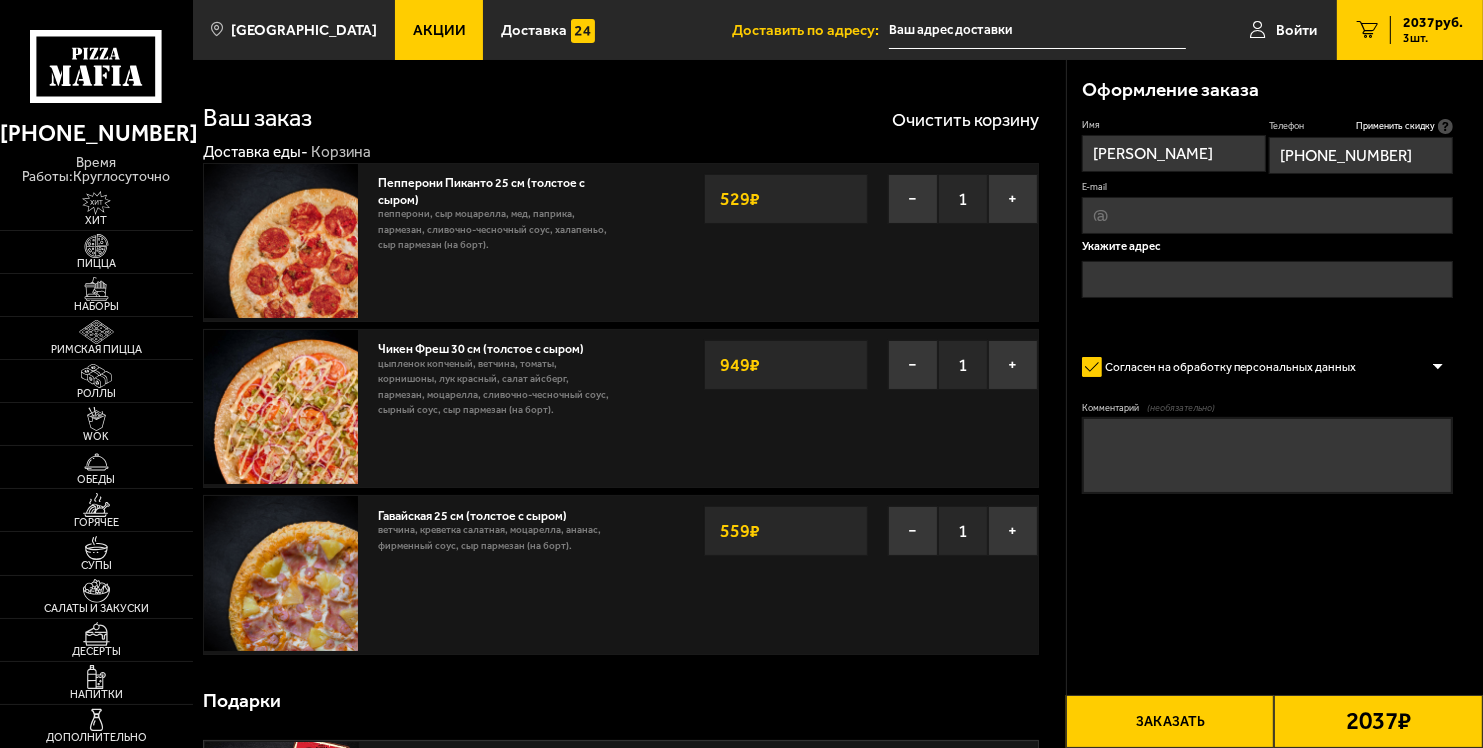 click at bounding box center (1267, 279) 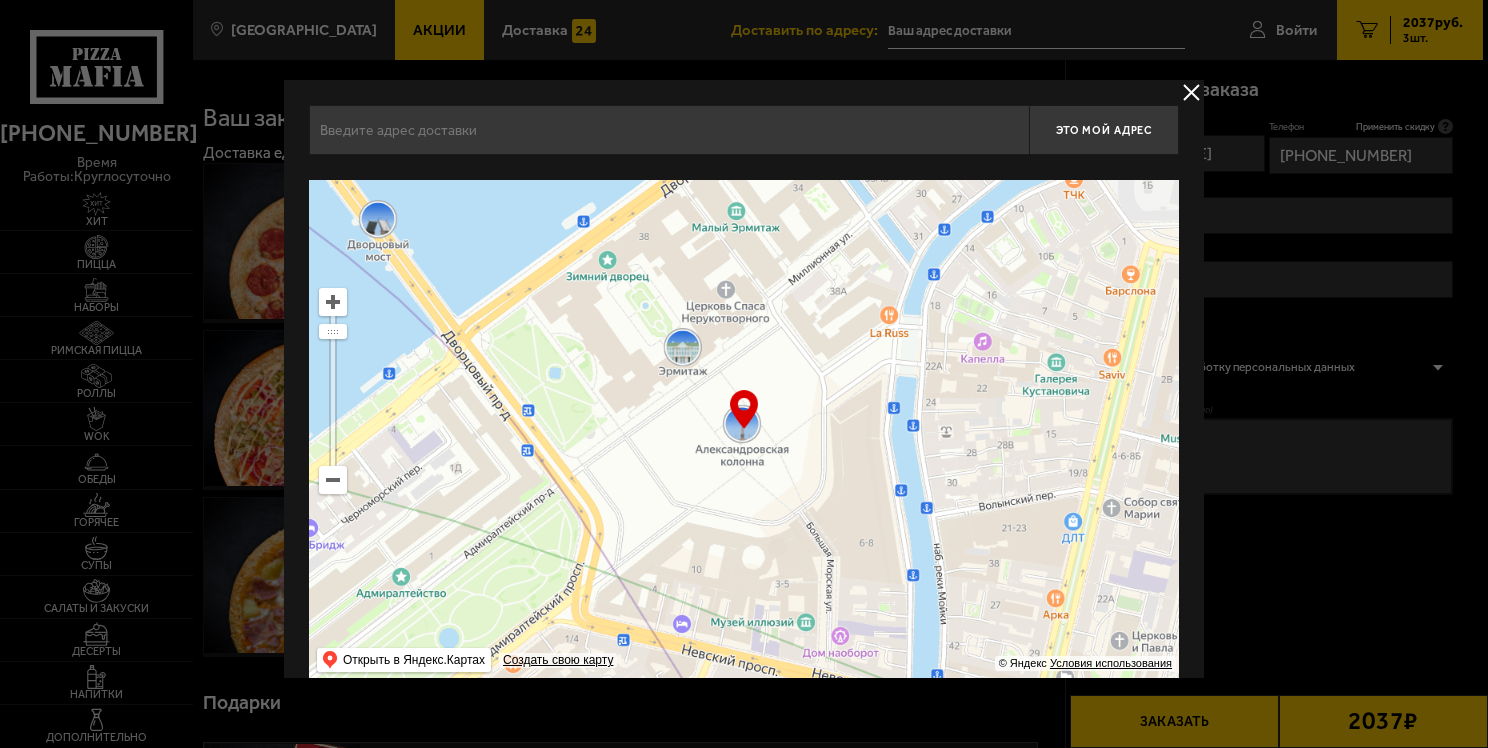 click at bounding box center [669, 130] 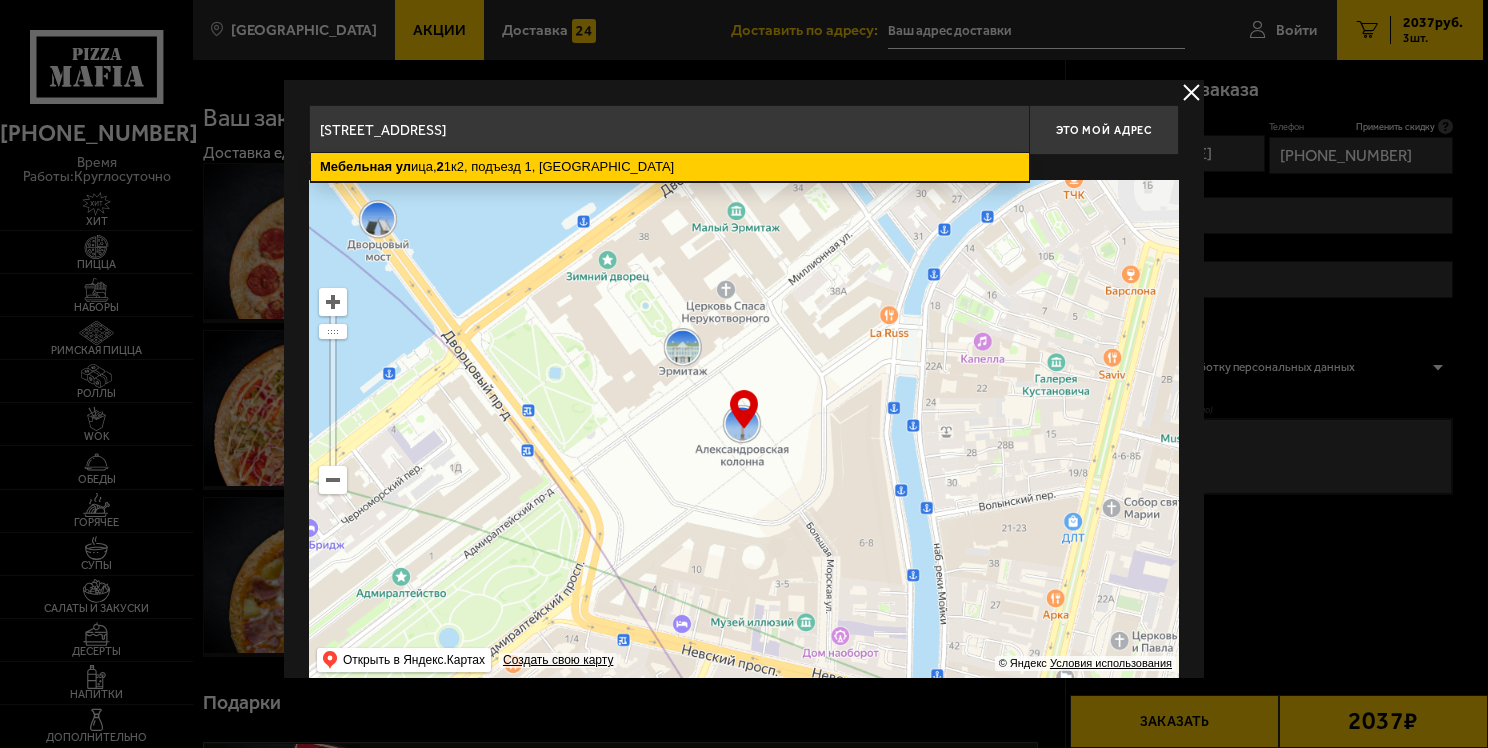click on "Мебельная   ул ица,  2 1к2, подъезд 1, Санкт-Петербург" at bounding box center (670, 167) 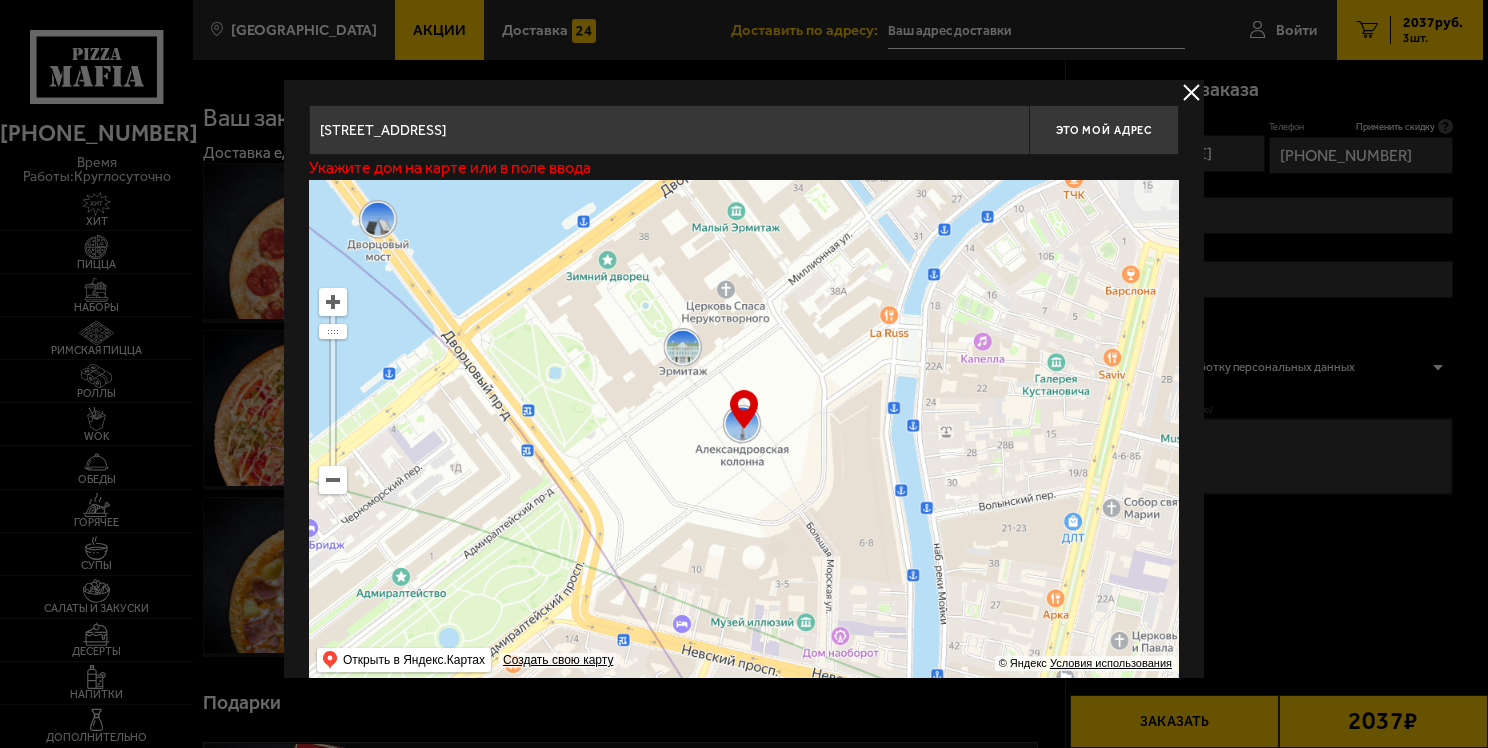 type on "[STREET_ADDRESS]" 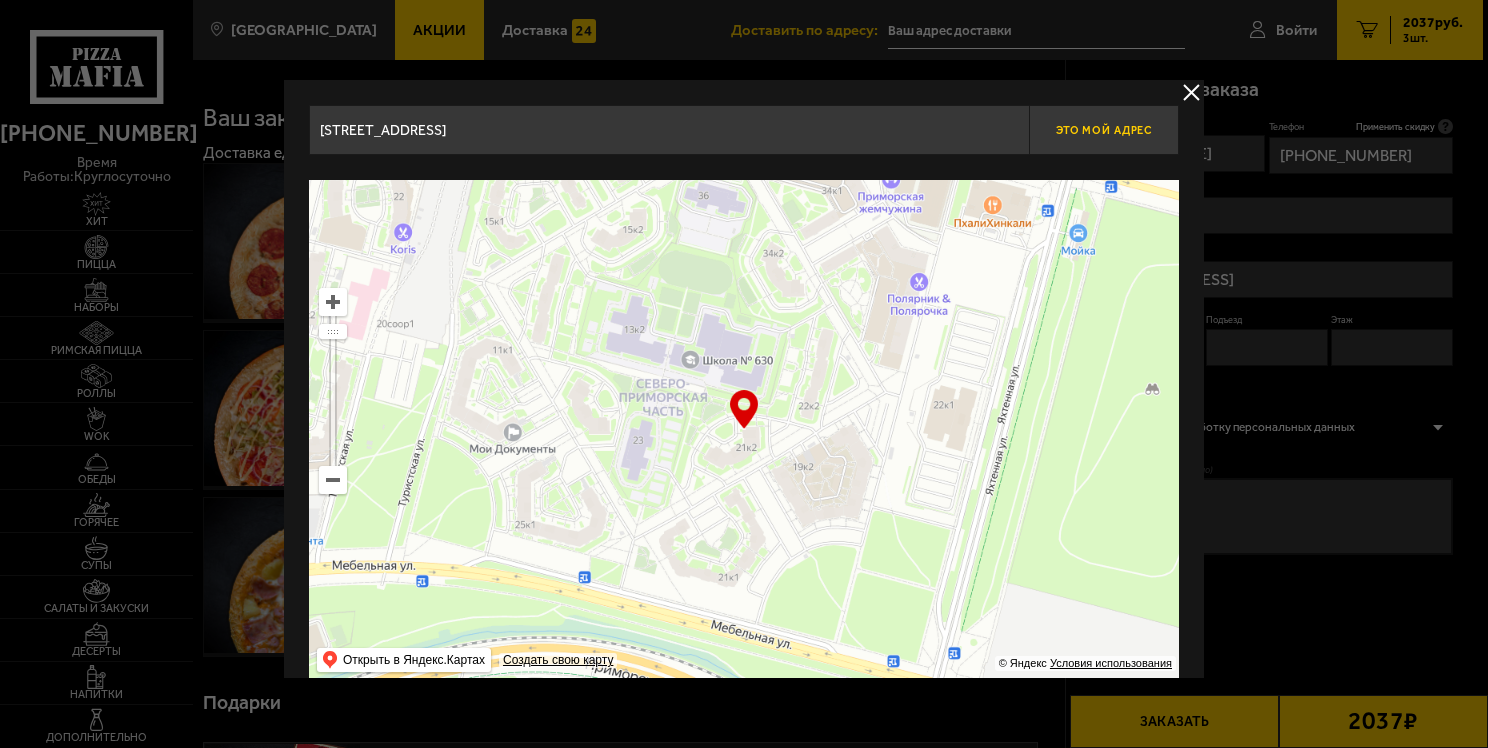 click on "Это мой адрес" at bounding box center (1104, 130) 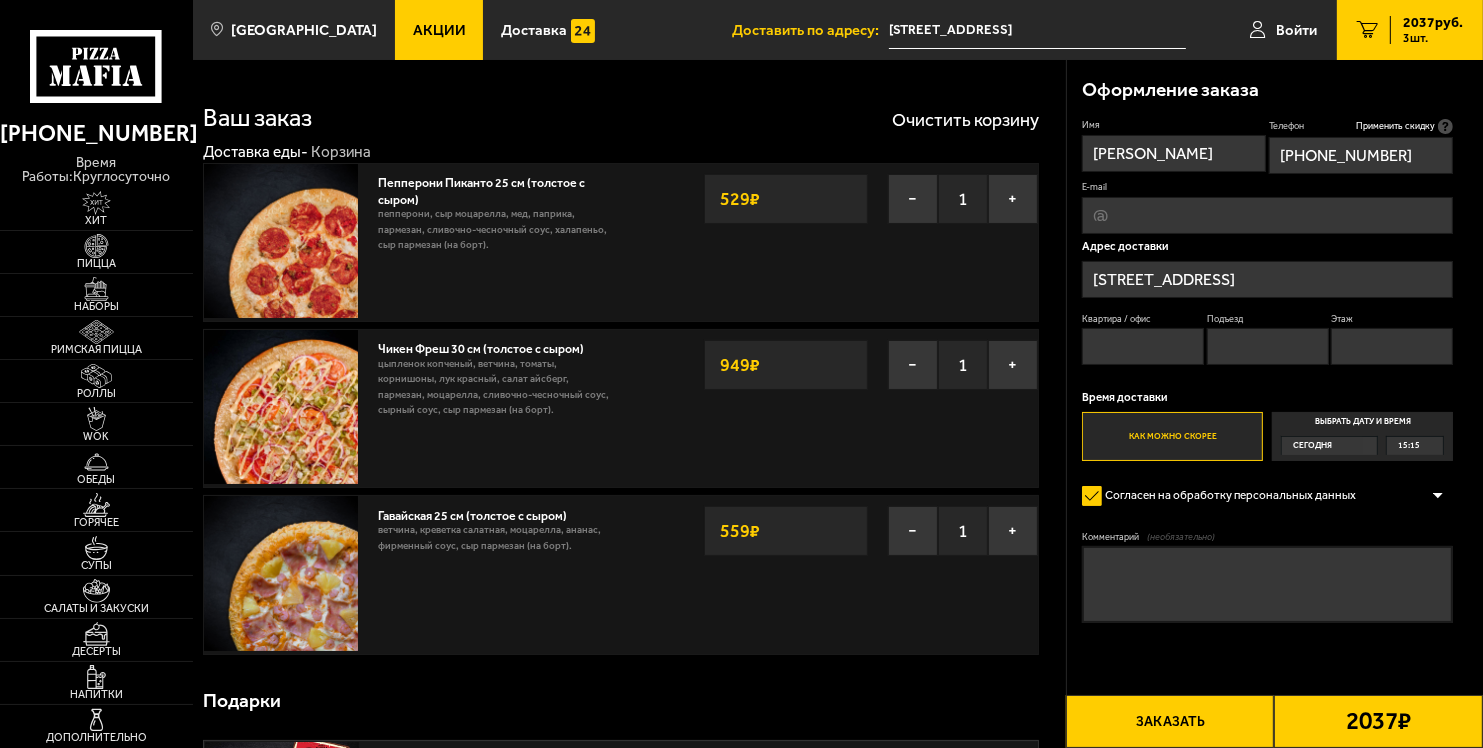 click on "Заказать" at bounding box center (1170, 721) 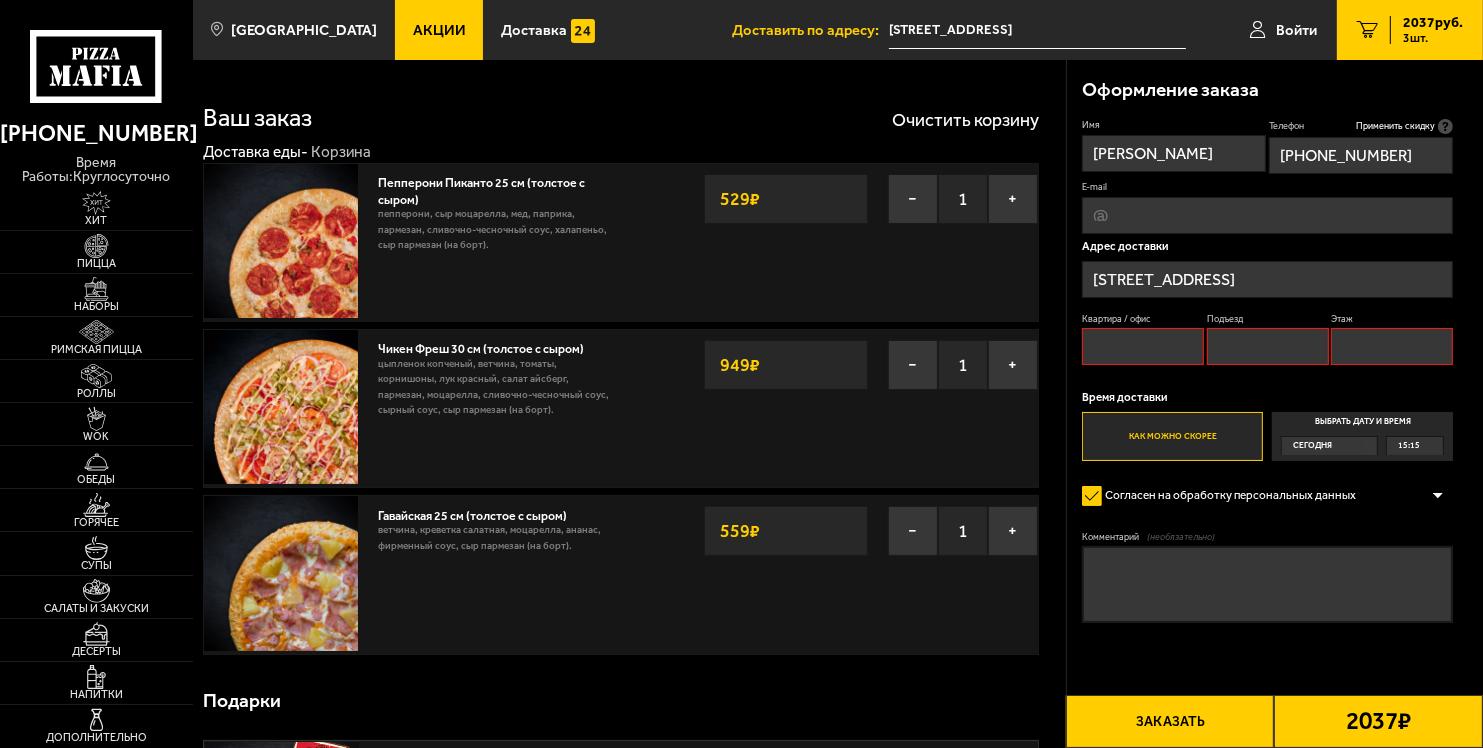 click on "Квартира / офис" at bounding box center [1143, 346] 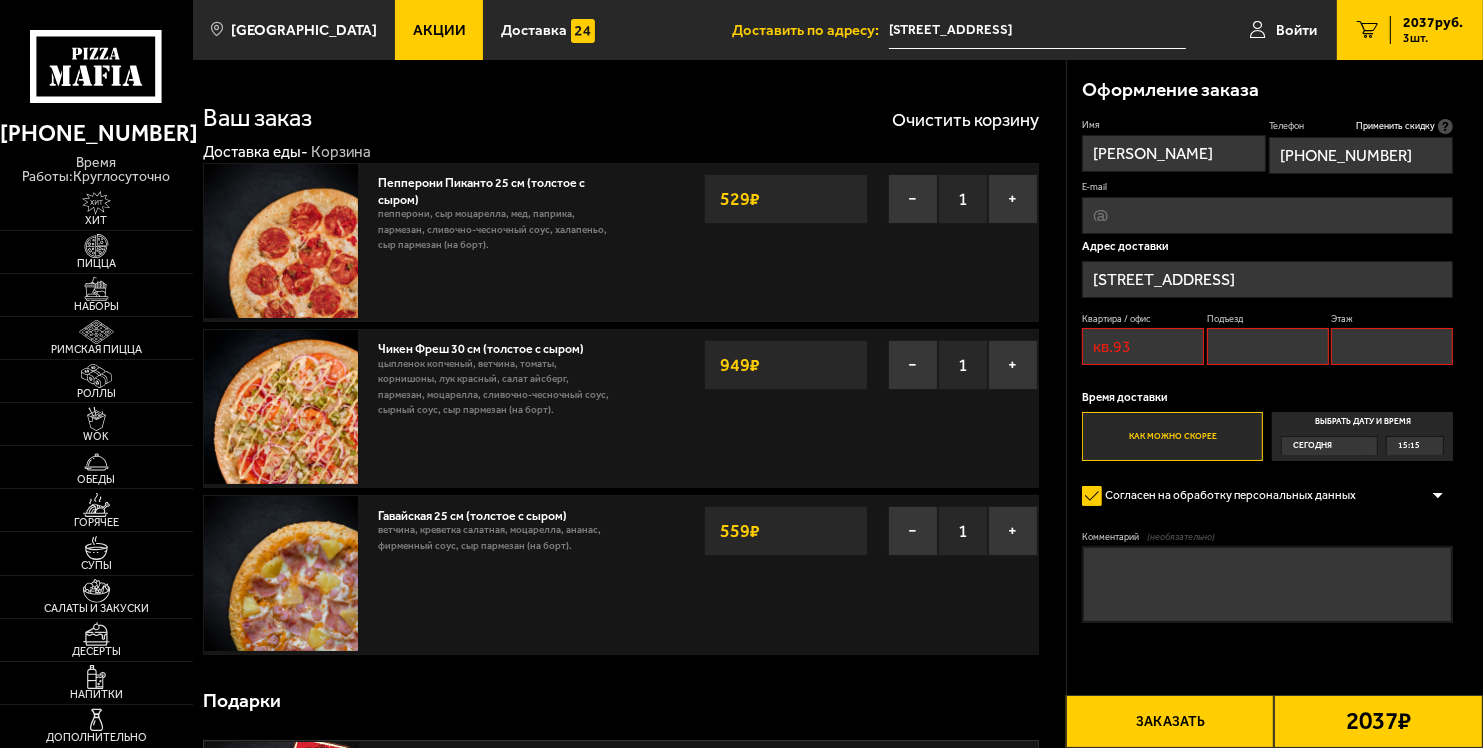 type on "89313044078@mail.ru" 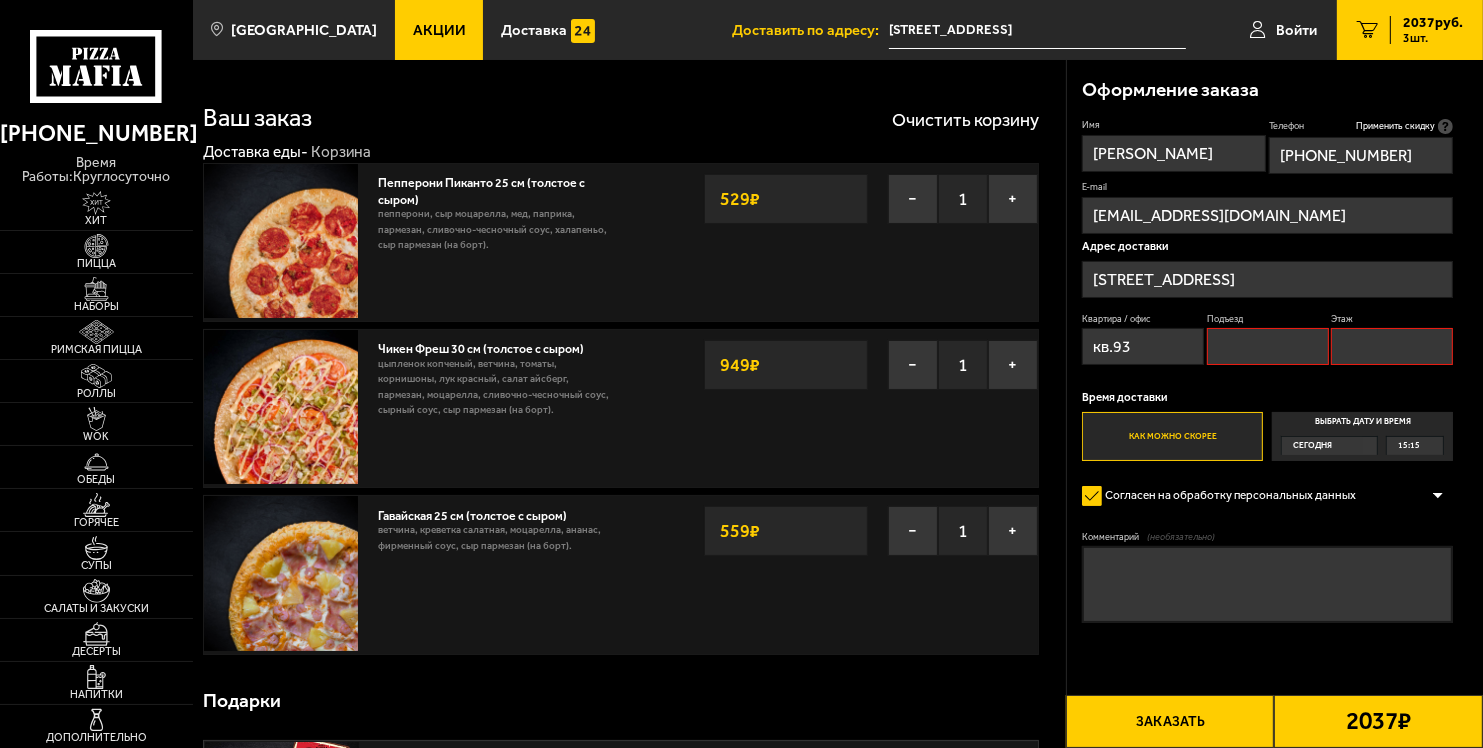 click on "Подъезд" at bounding box center (1268, 346) 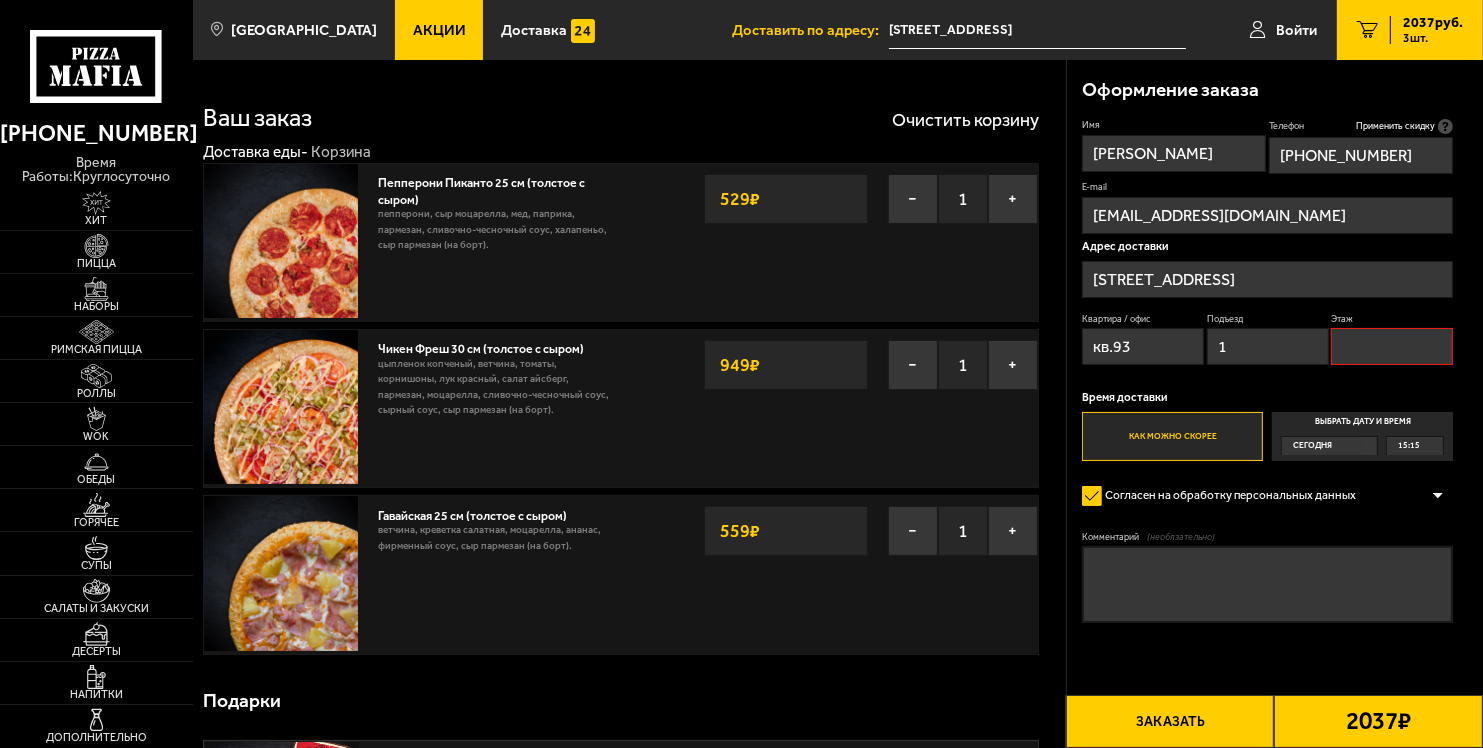 type on "1" 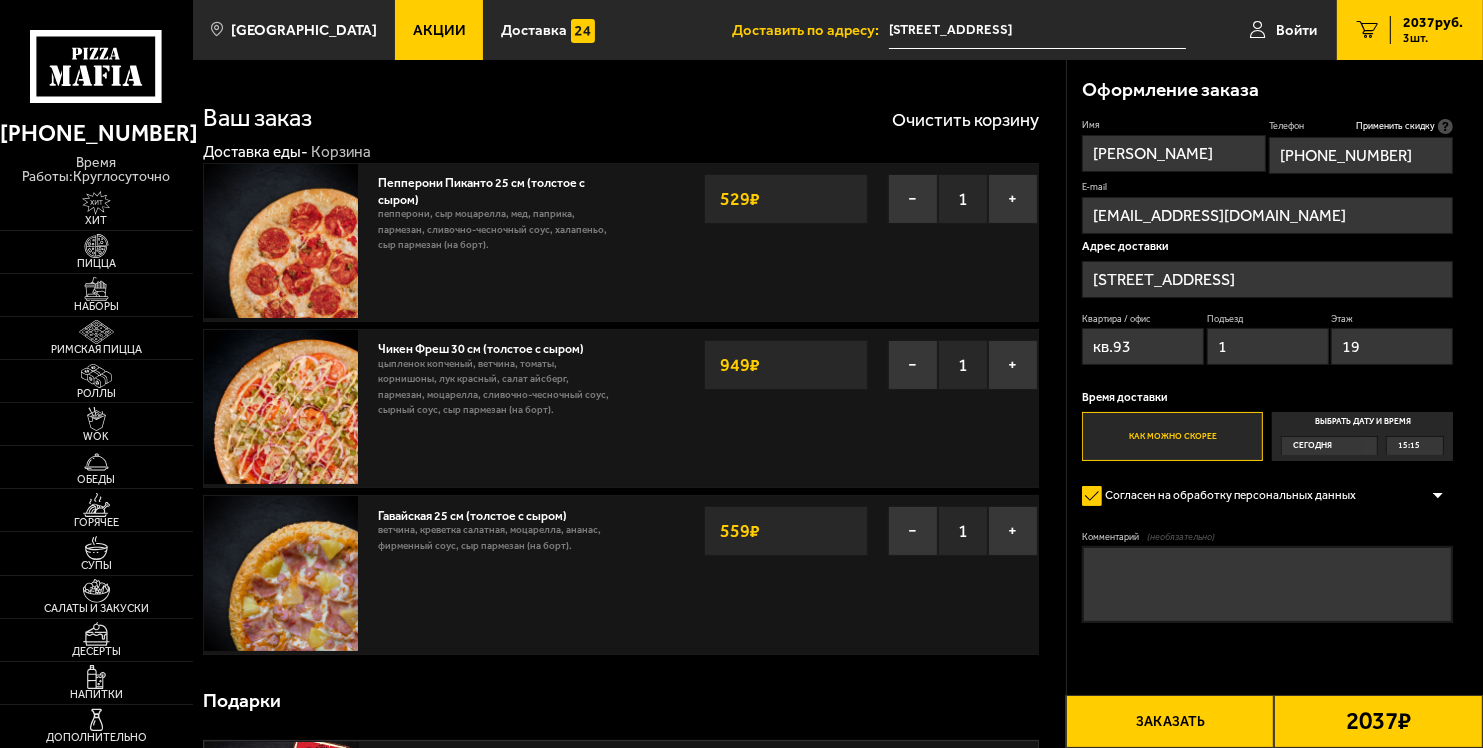 type on "19" 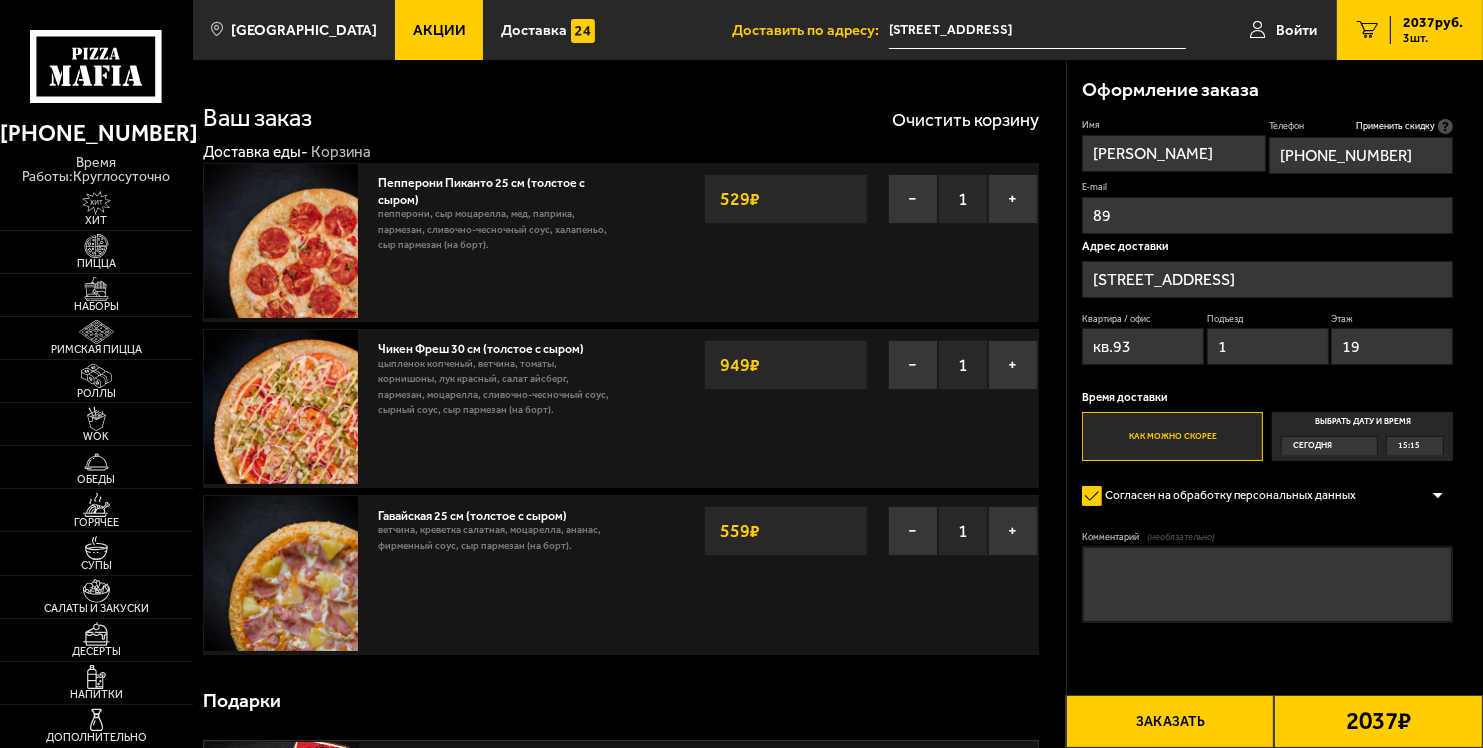 type on "8" 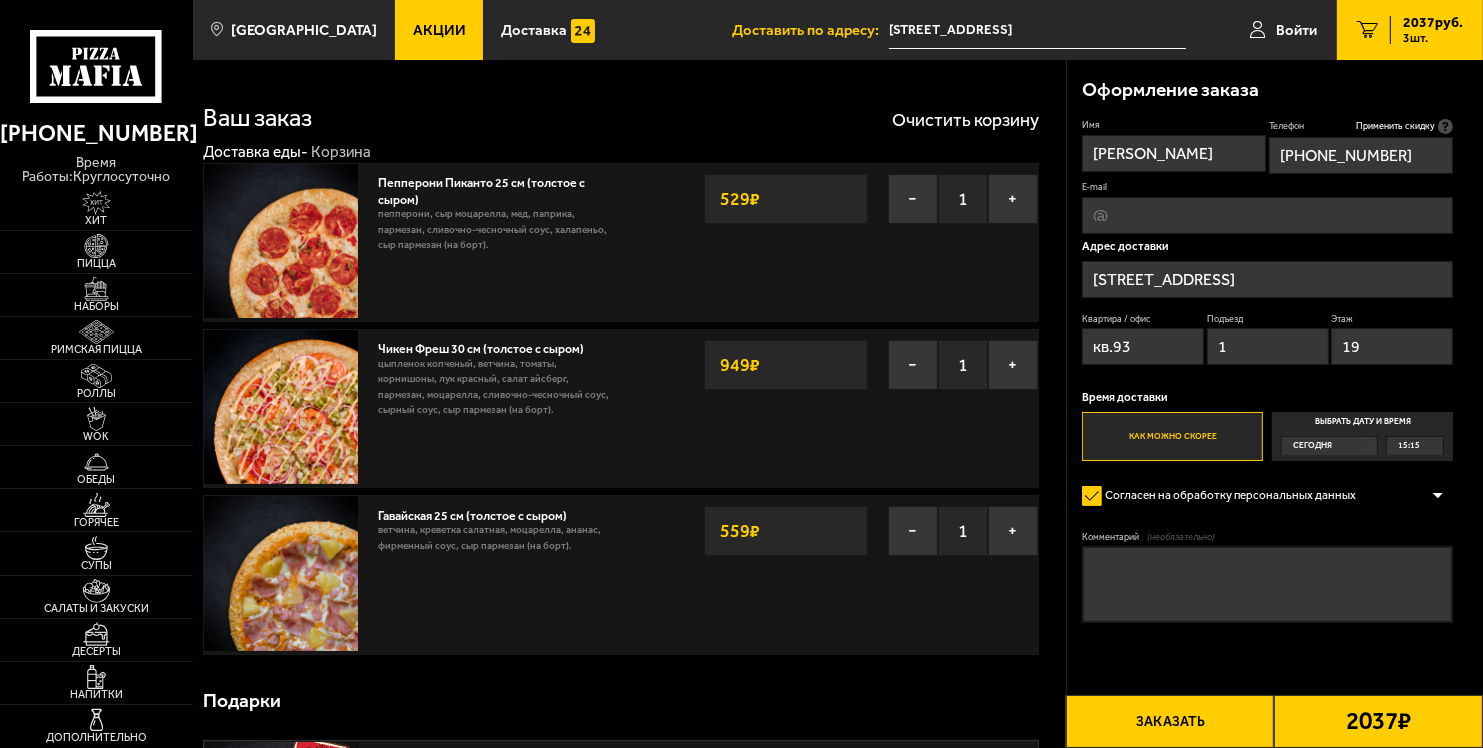 type 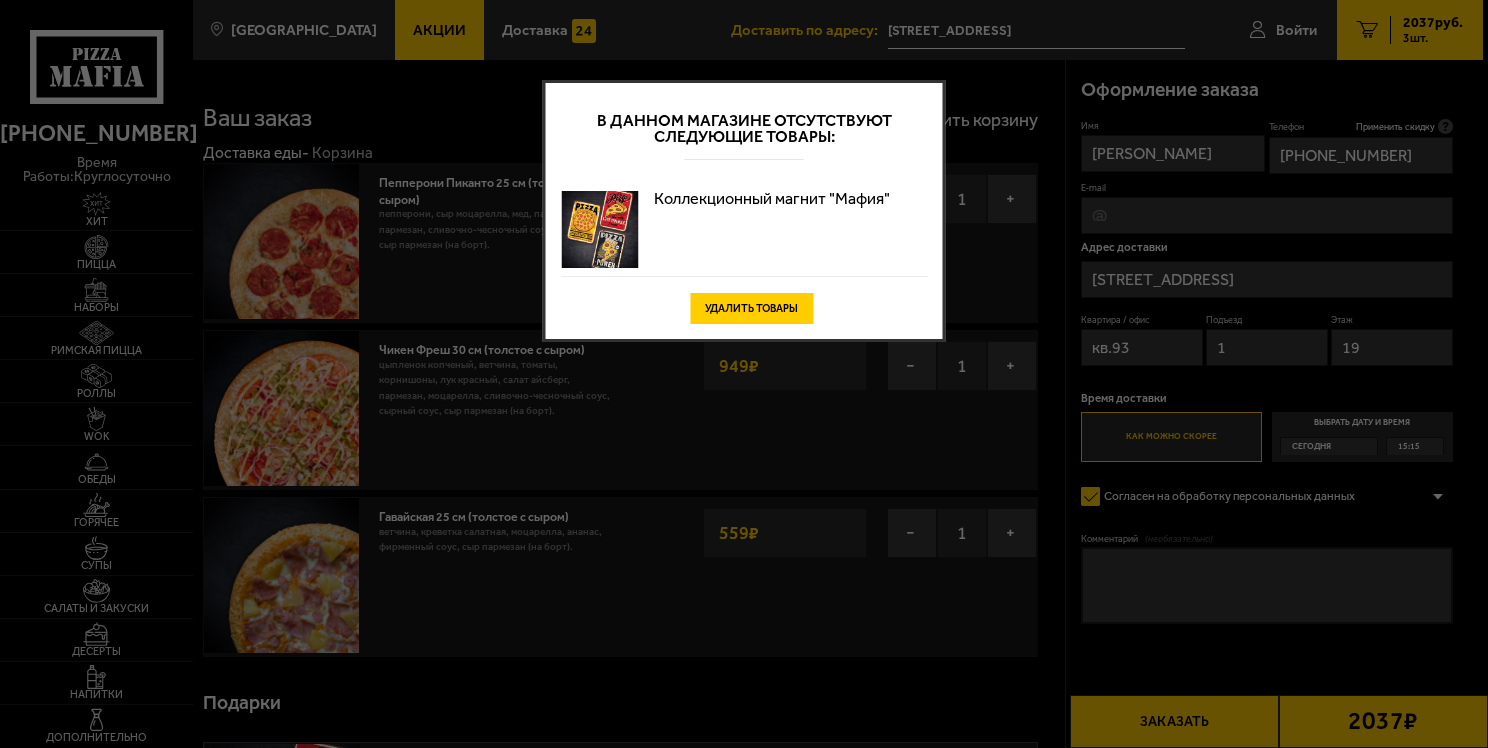 click on "Удалить товары" at bounding box center [751, 308] 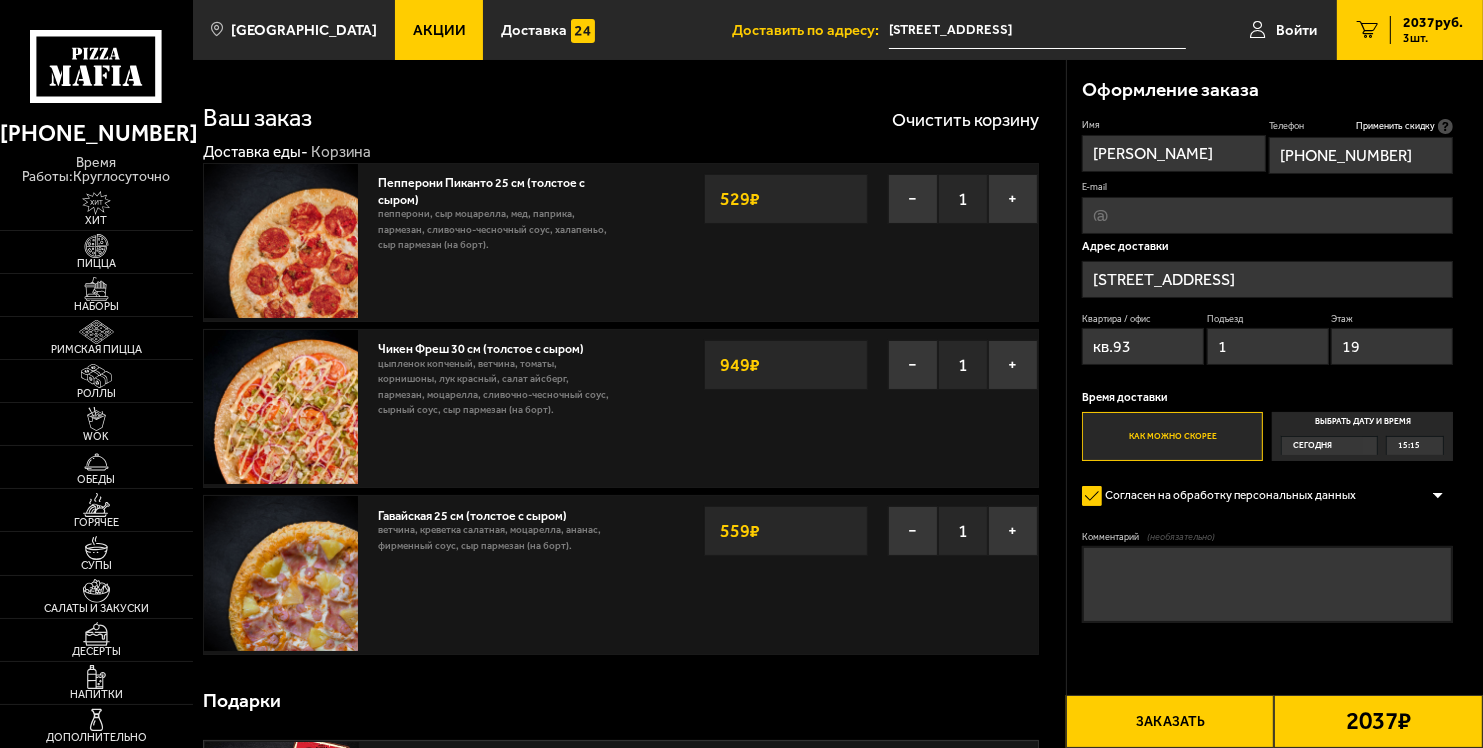 click on "Заказать" at bounding box center [1170, 721] 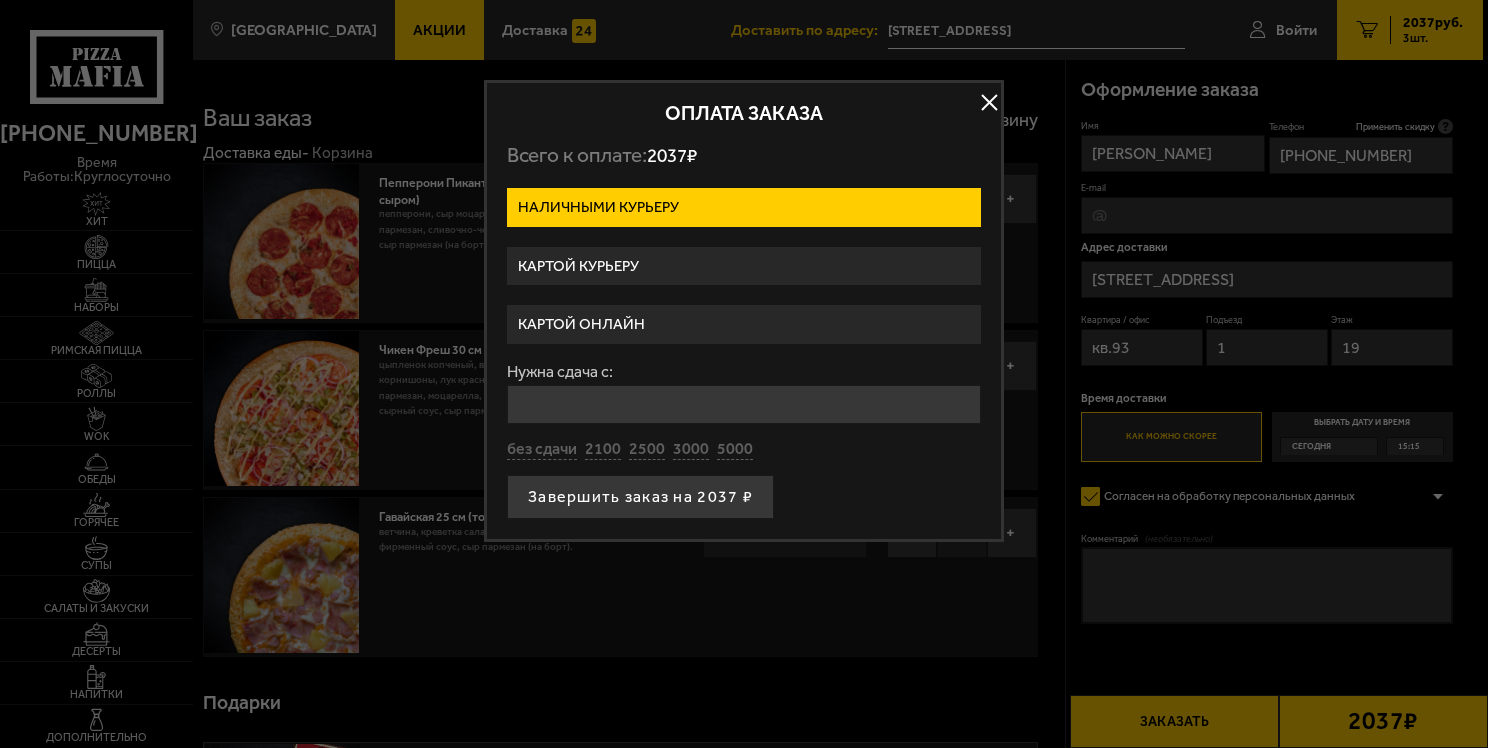 click on "Картой курьеру" at bounding box center [744, 266] 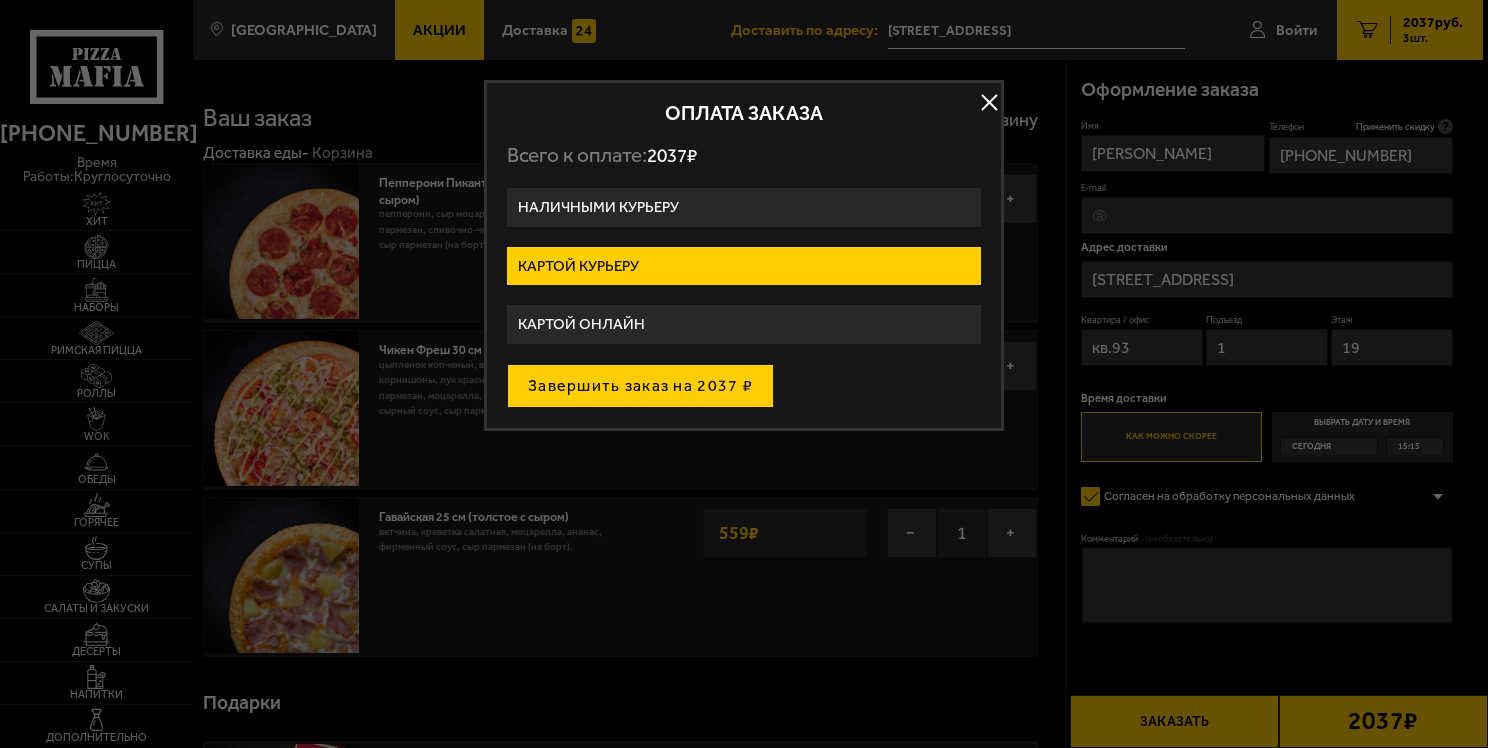 click on "Завершить заказ на 2037 ₽" at bounding box center [640, 386] 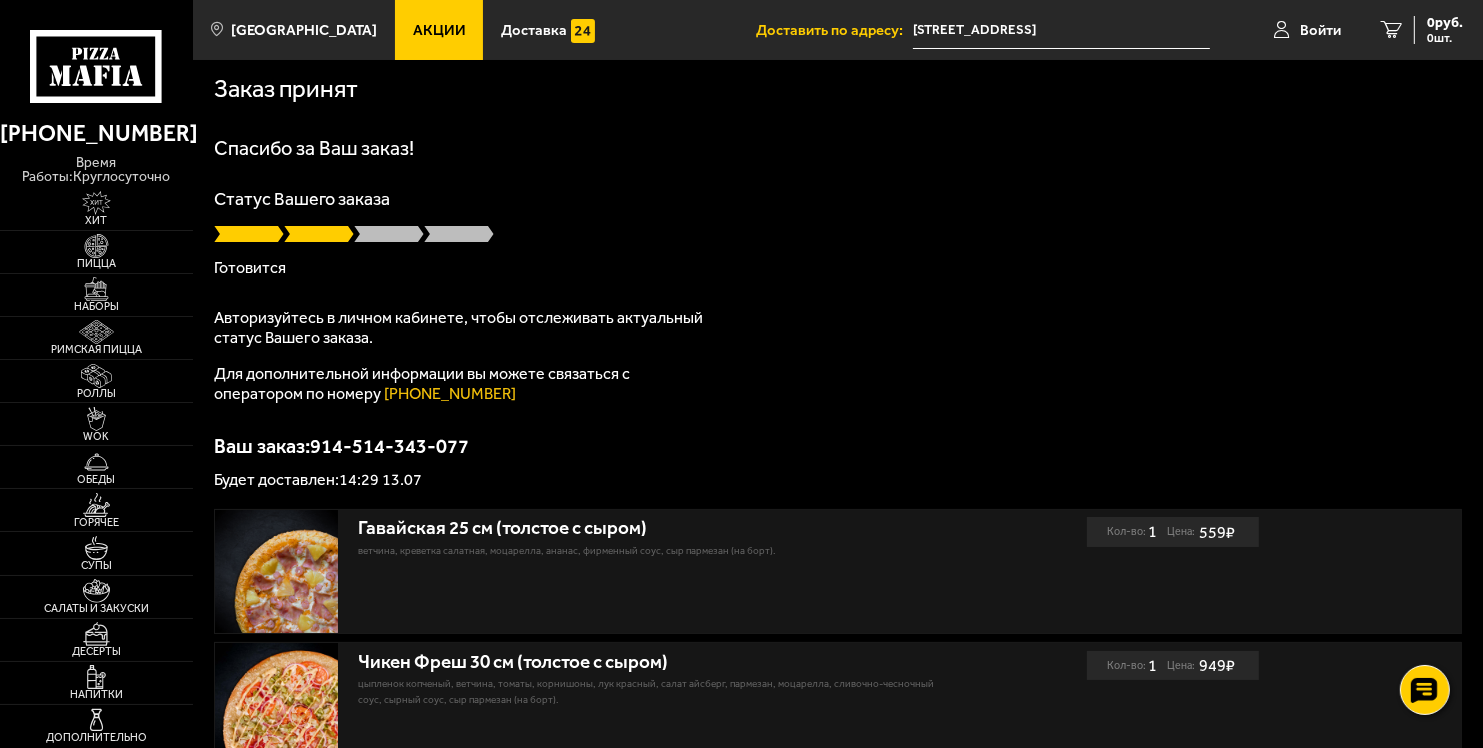 scroll, scrollTop: 0, scrollLeft: 0, axis: both 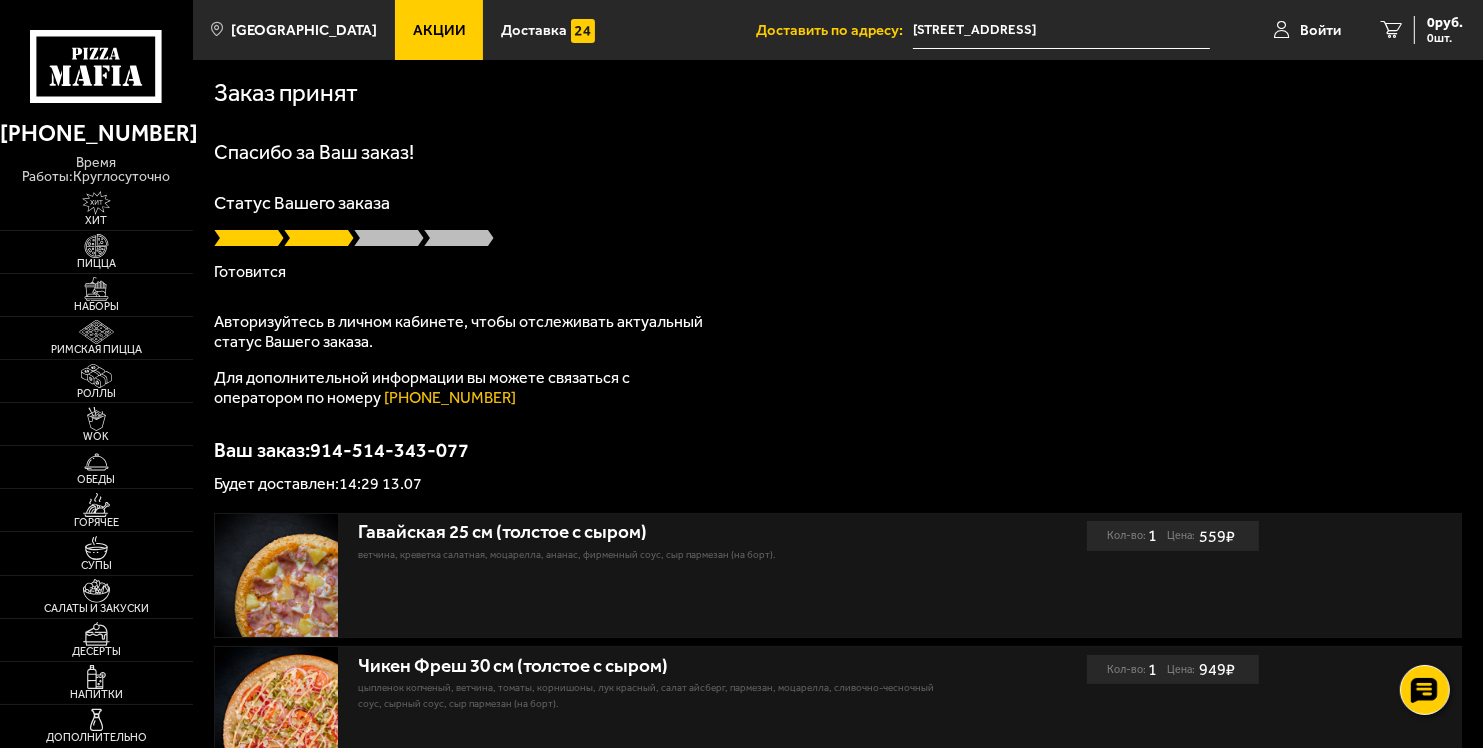 click at bounding box center [319, 238] 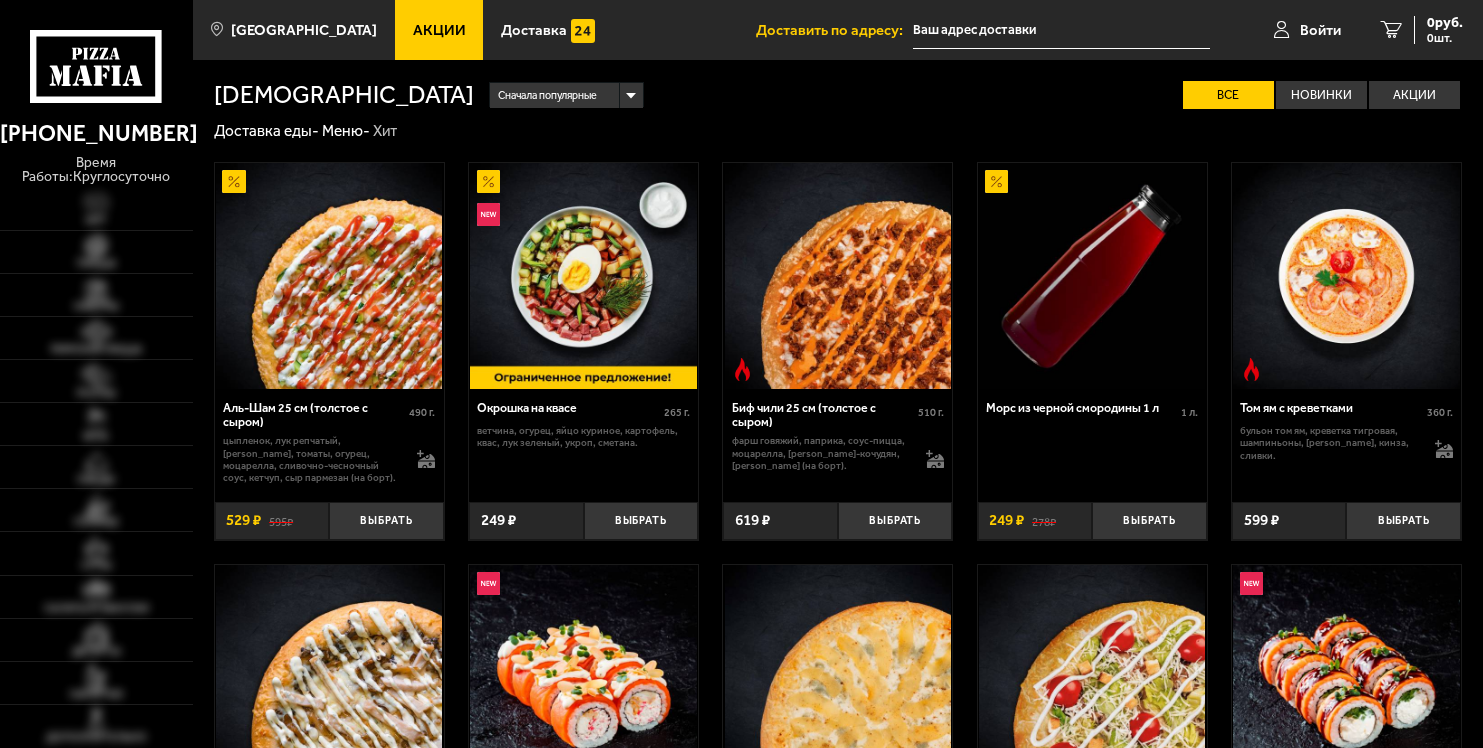 type on "[STREET_ADDRESS]" 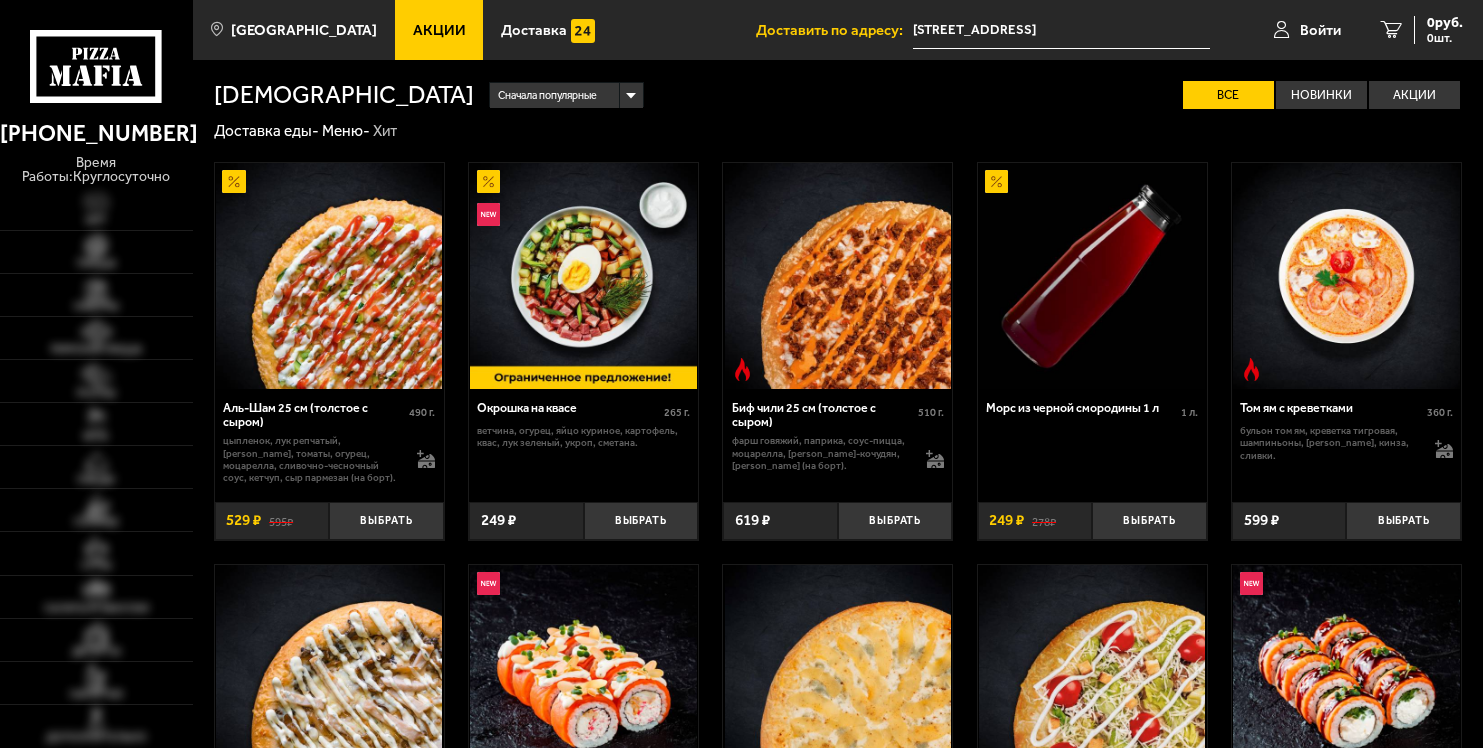 scroll, scrollTop: 0, scrollLeft: 0, axis: both 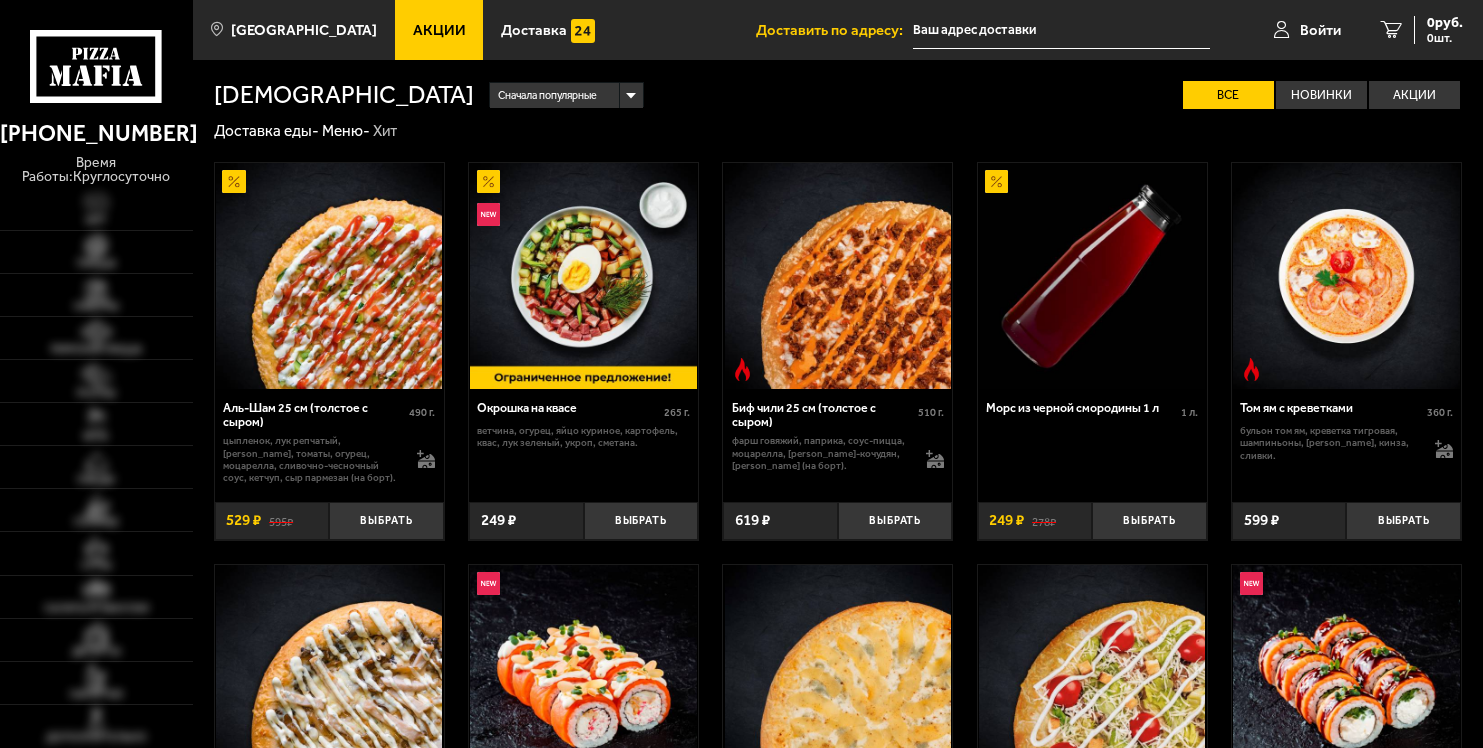 type on "[STREET_ADDRESS]" 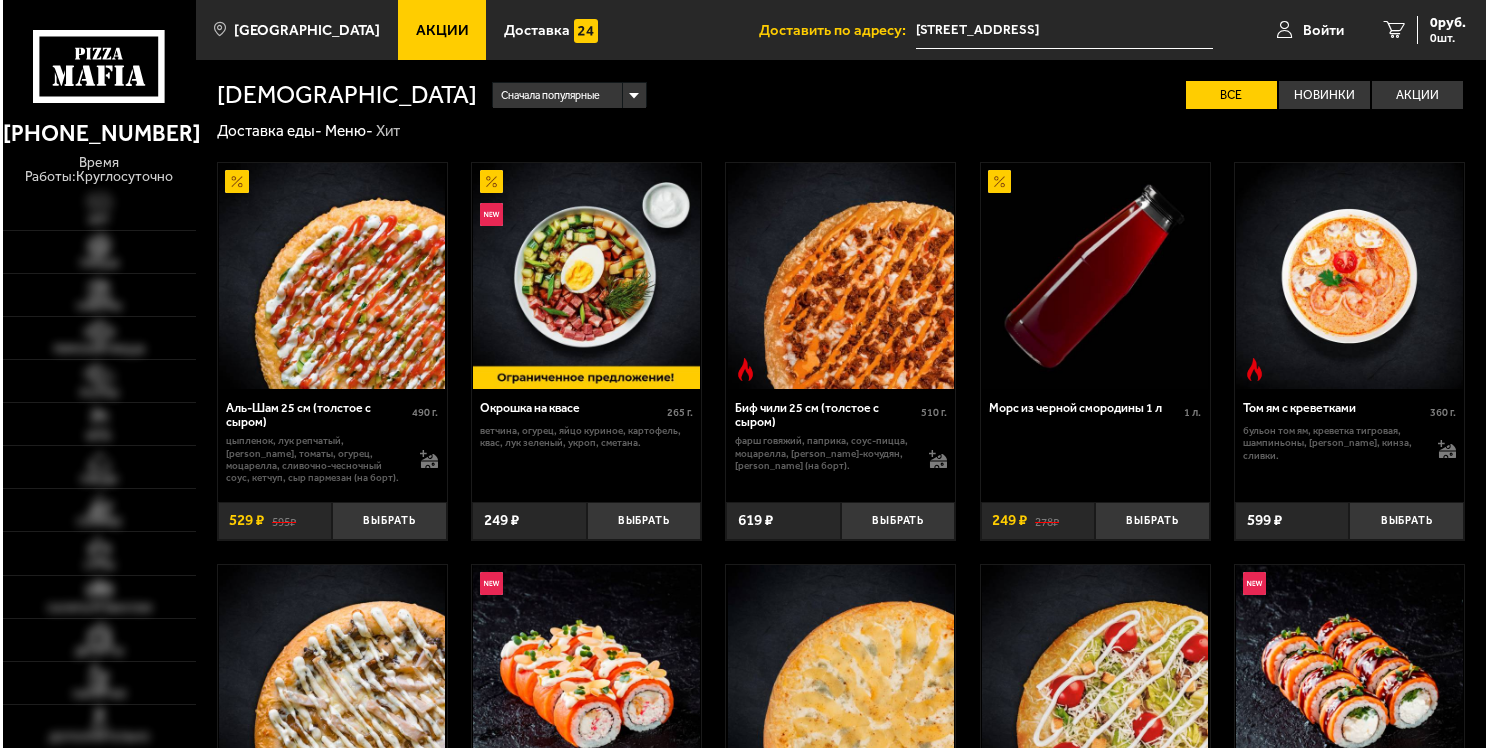 scroll, scrollTop: 0, scrollLeft: 0, axis: both 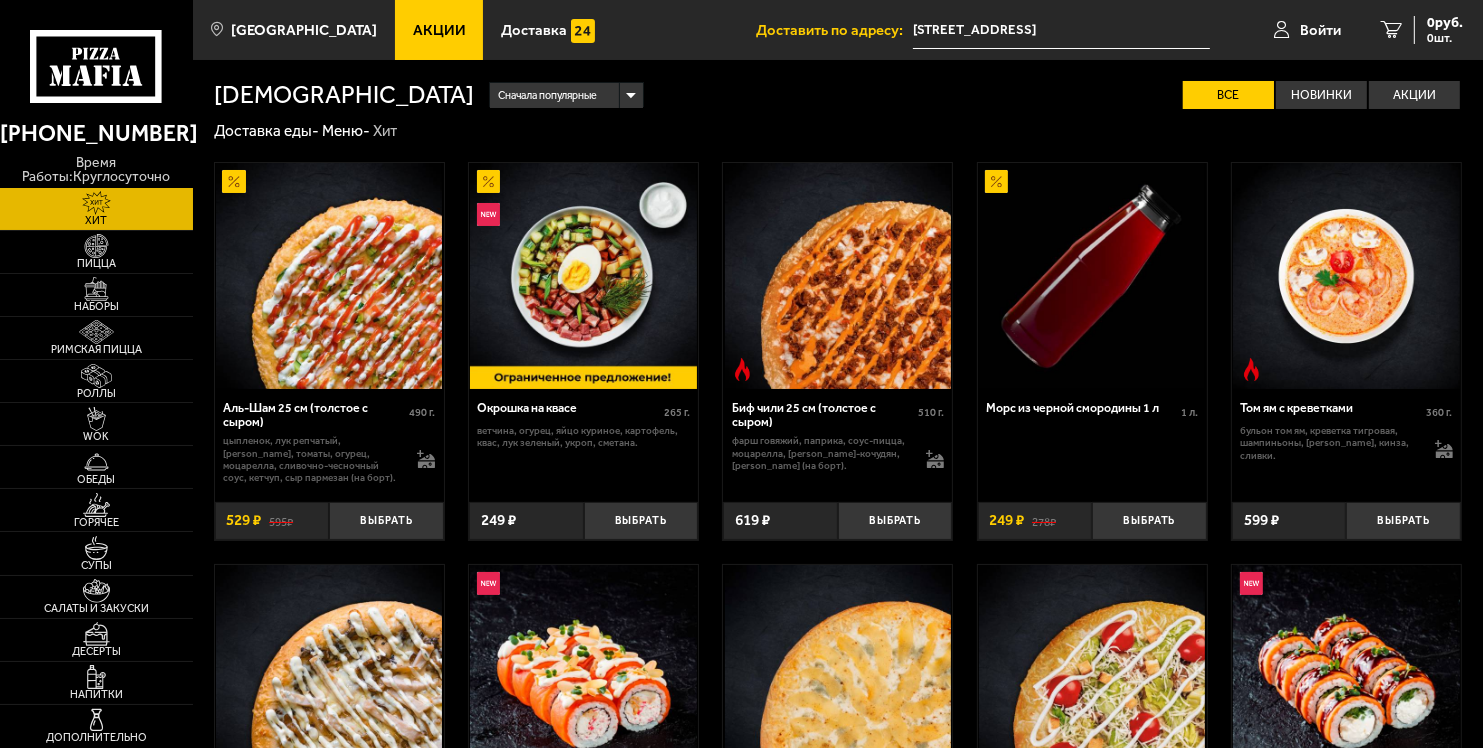 click on "[STREET_ADDRESS]" at bounding box center [1061, 30] 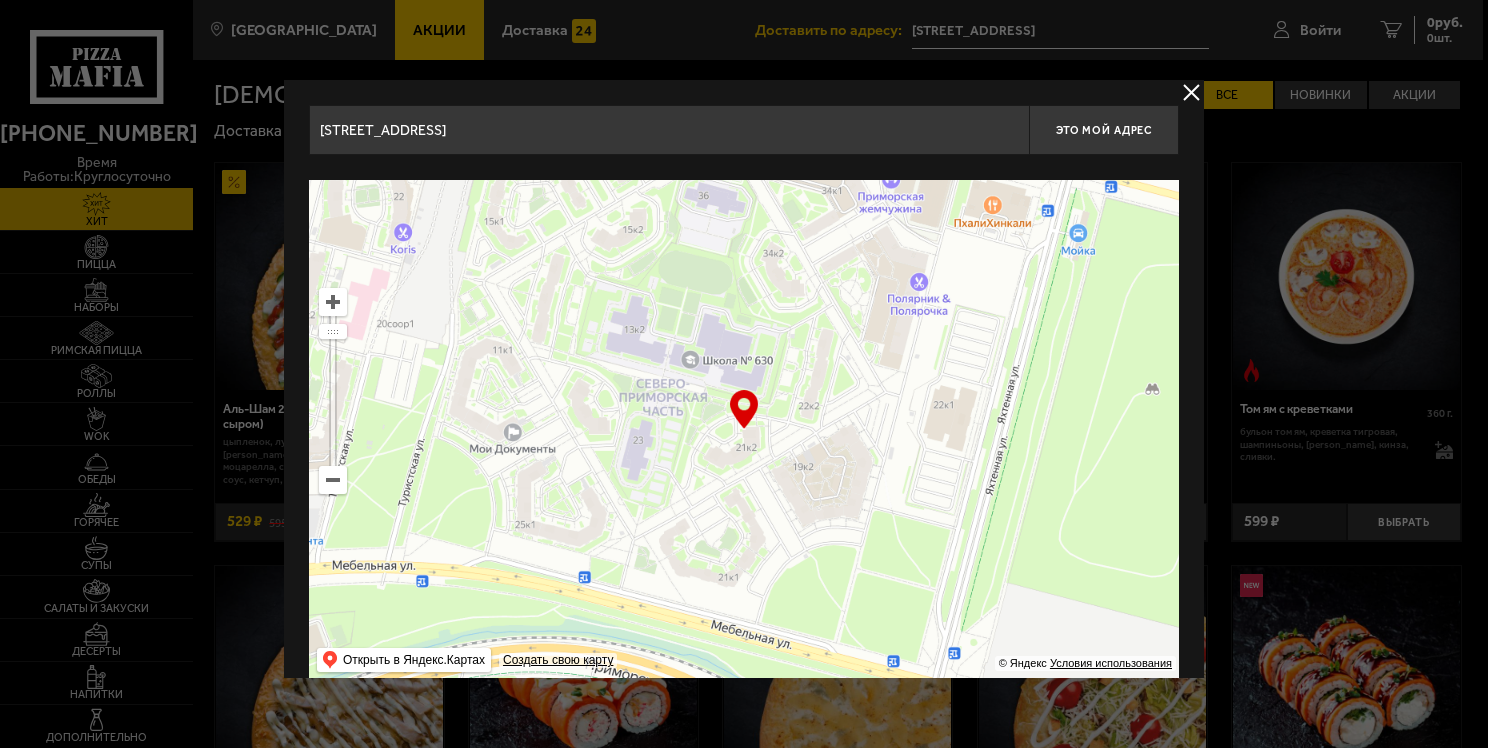 click on "[STREET_ADDRESS]" at bounding box center [669, 130] 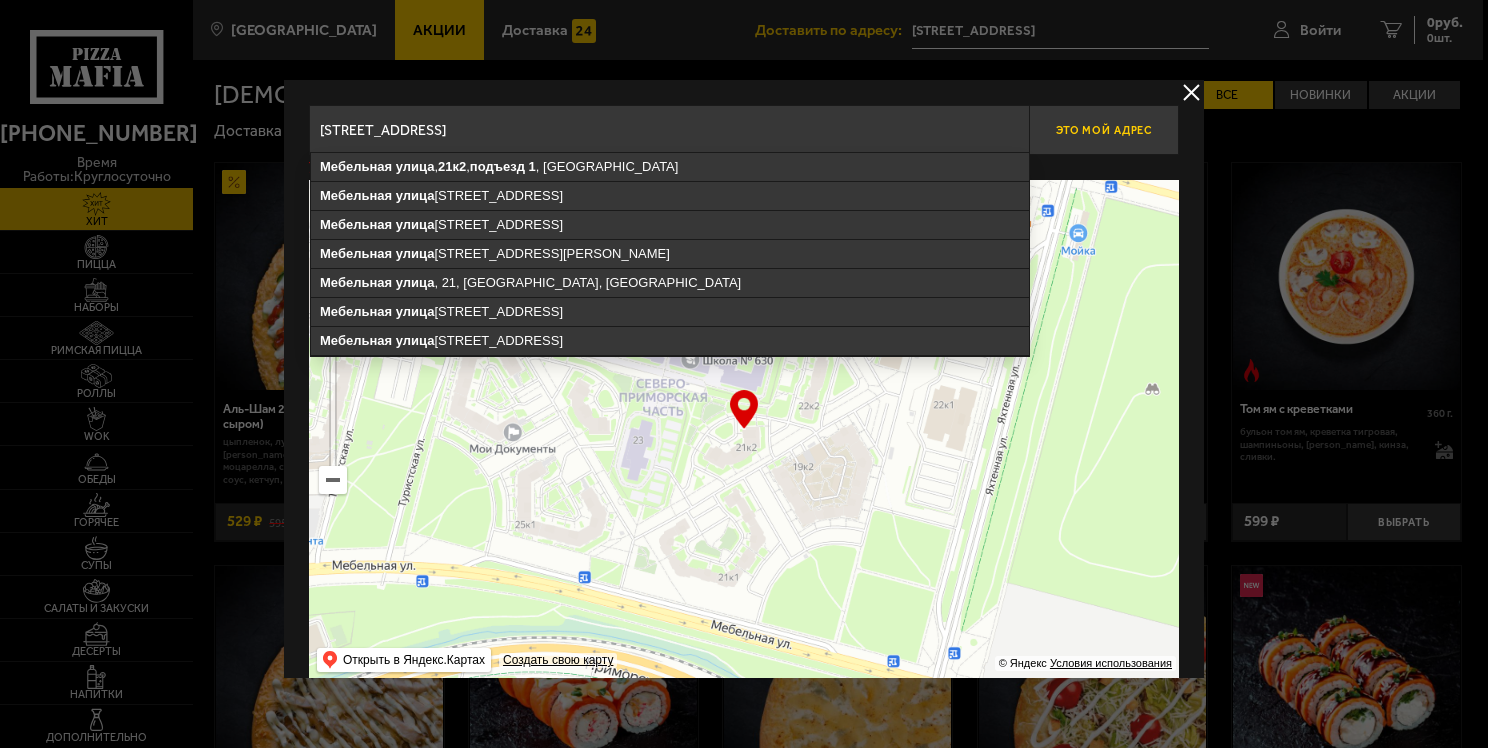 type on "[STREET_ADDRESS]" 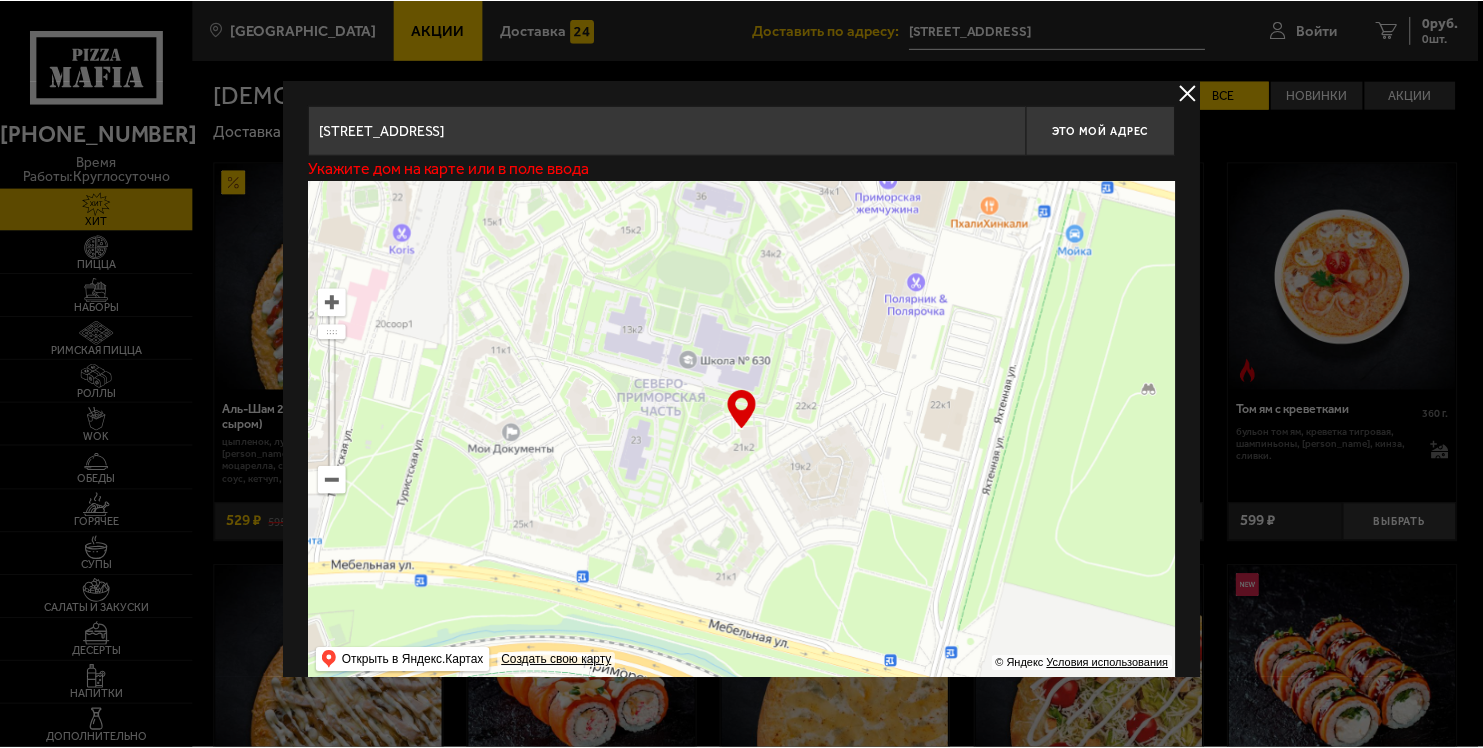 scroll, scrollTop: 26, scrollLeft: 0, axis: vertical 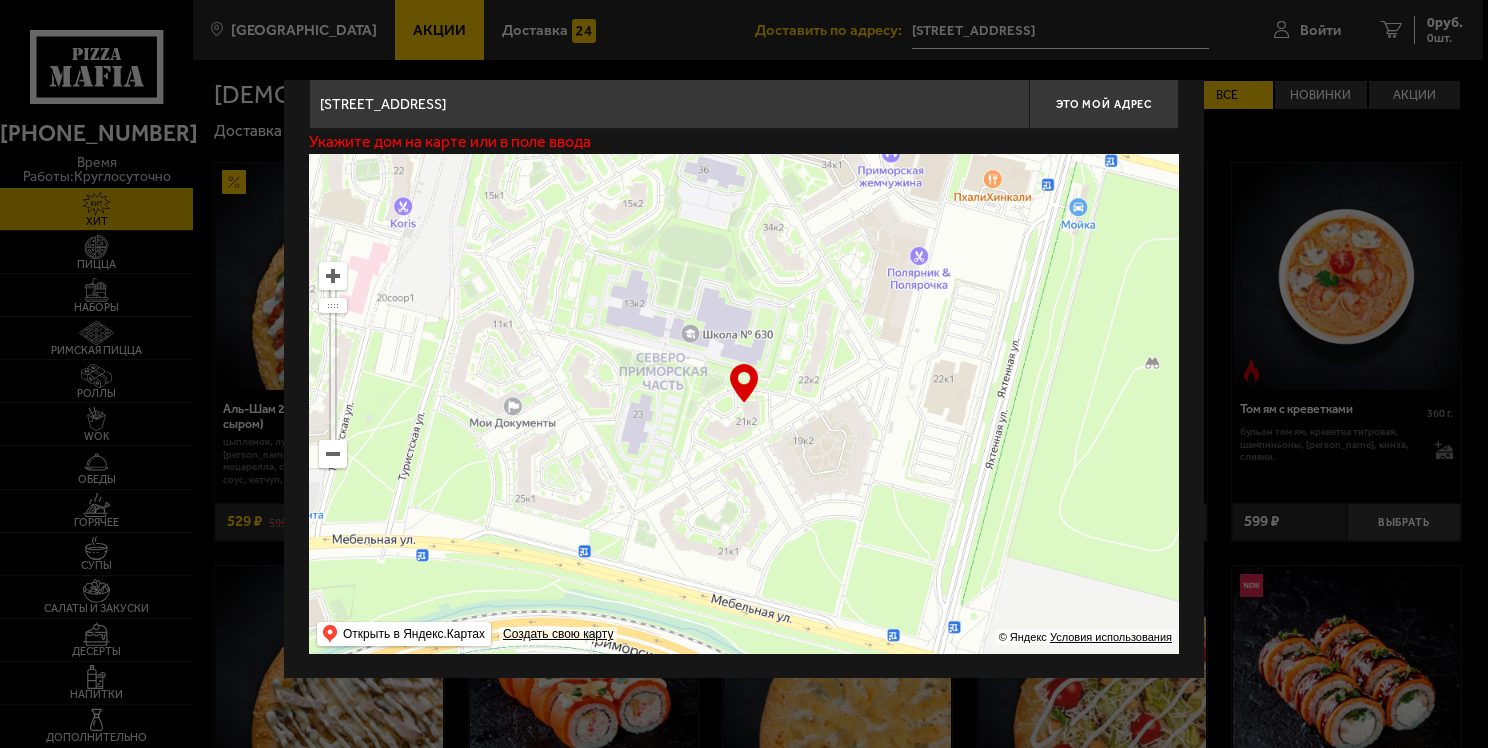 click at bounding box center [744, 374] 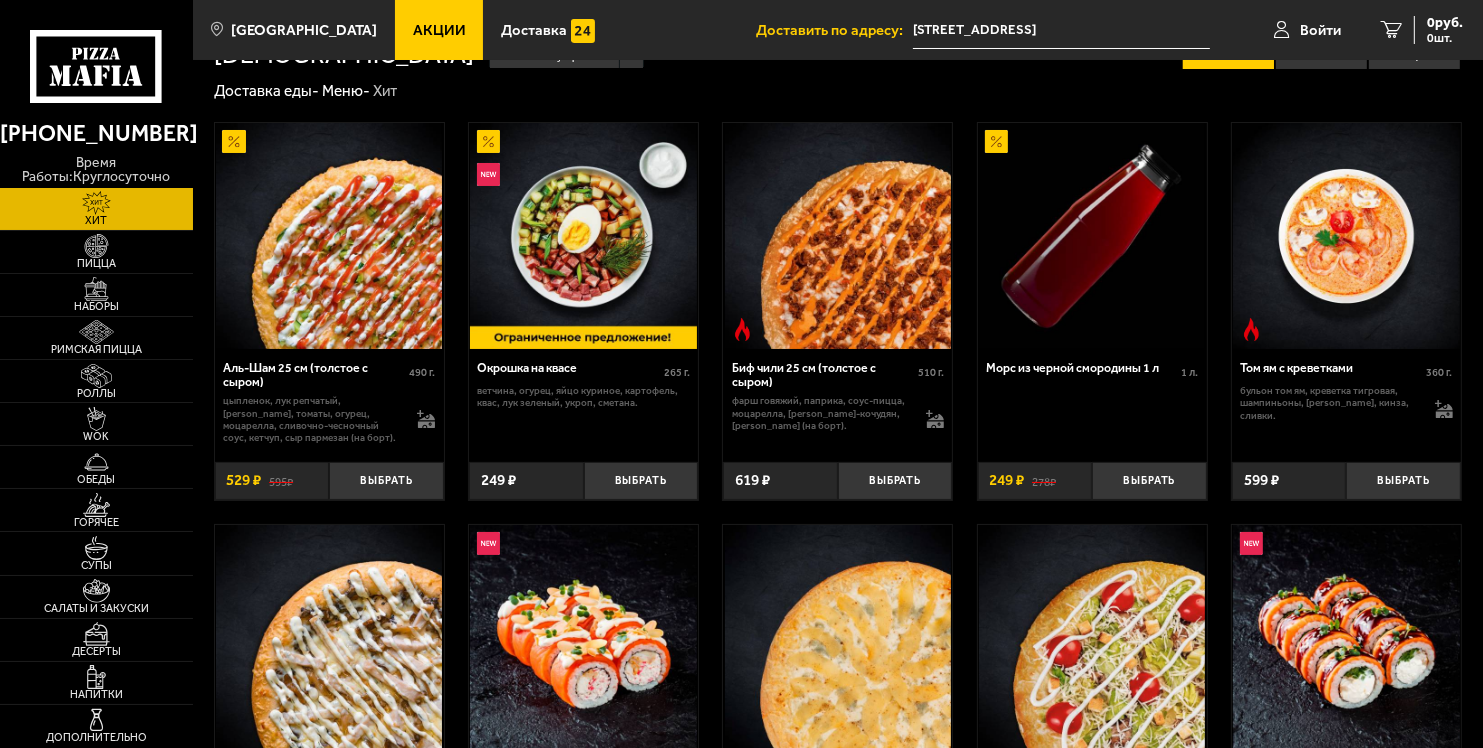 scroll, scrollTop: 0, scrollLeft: 0, axis: both 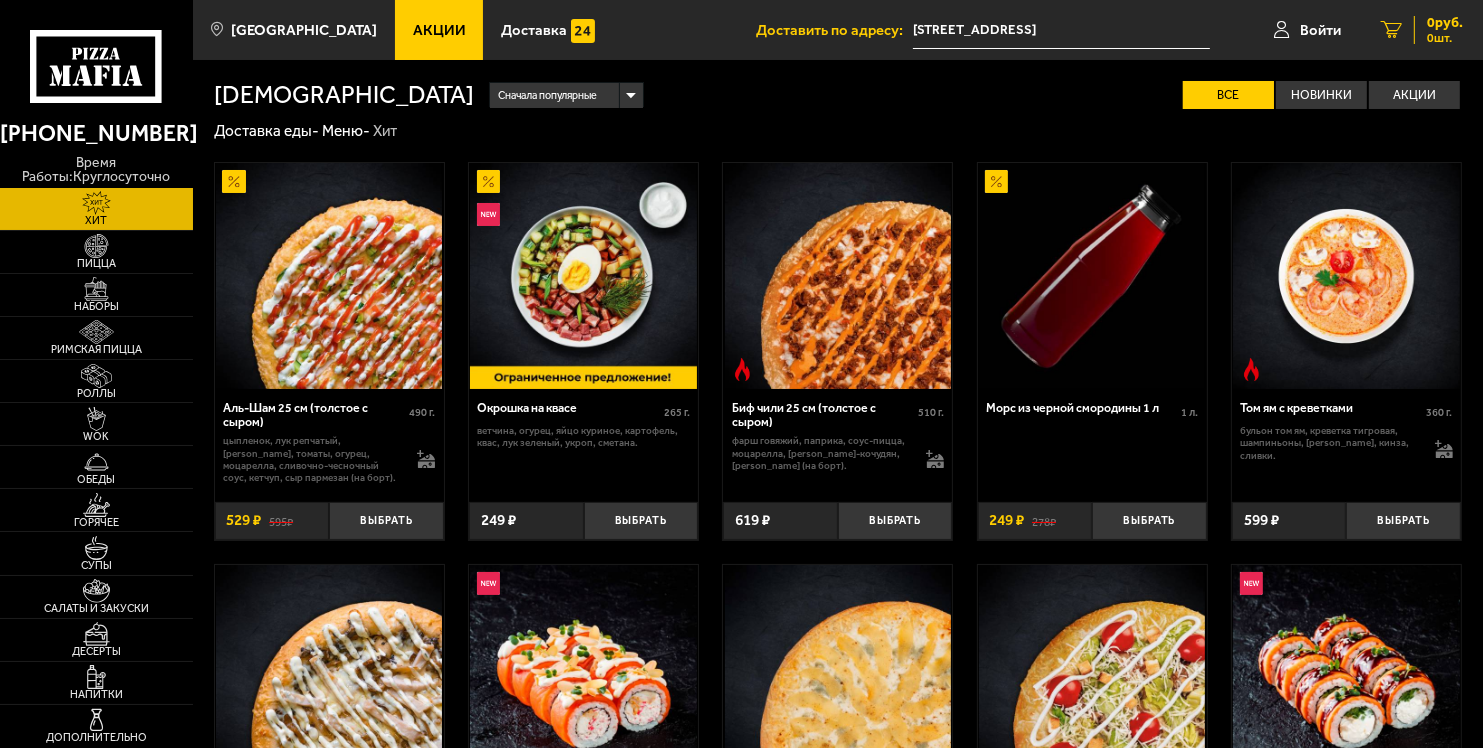 click on "0  руб. 0  шт." at bounding box center [1438, 30] 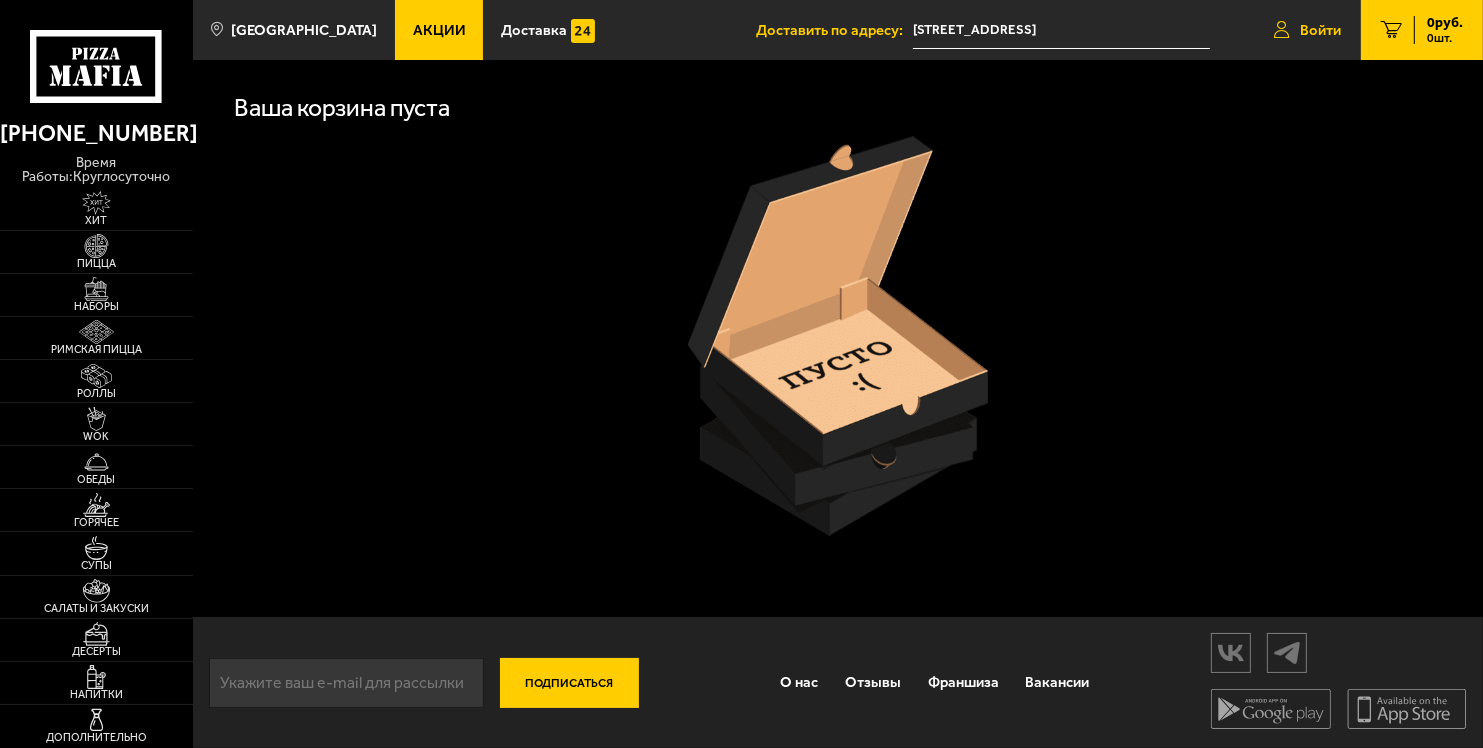click on "Войти" at bounding box center [1307, 30] 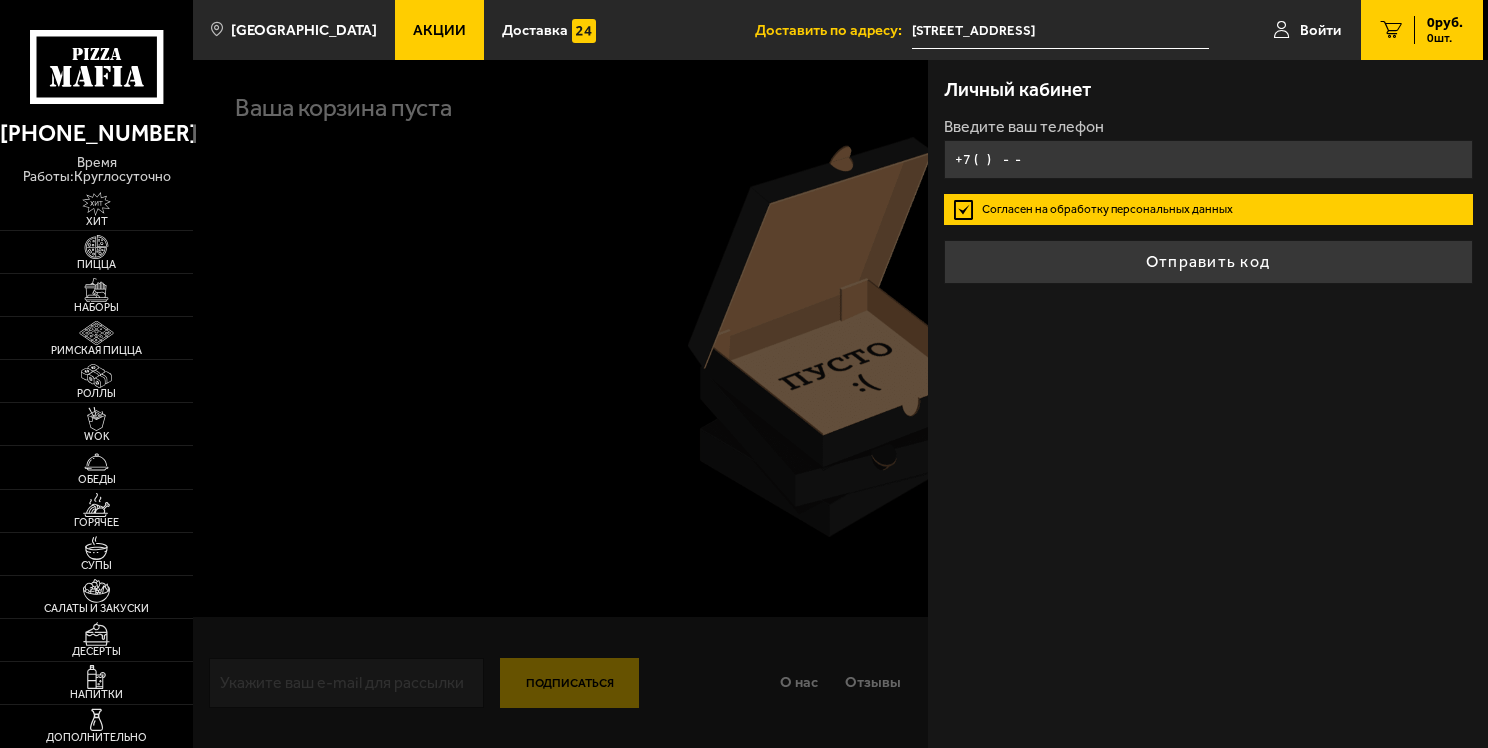 type 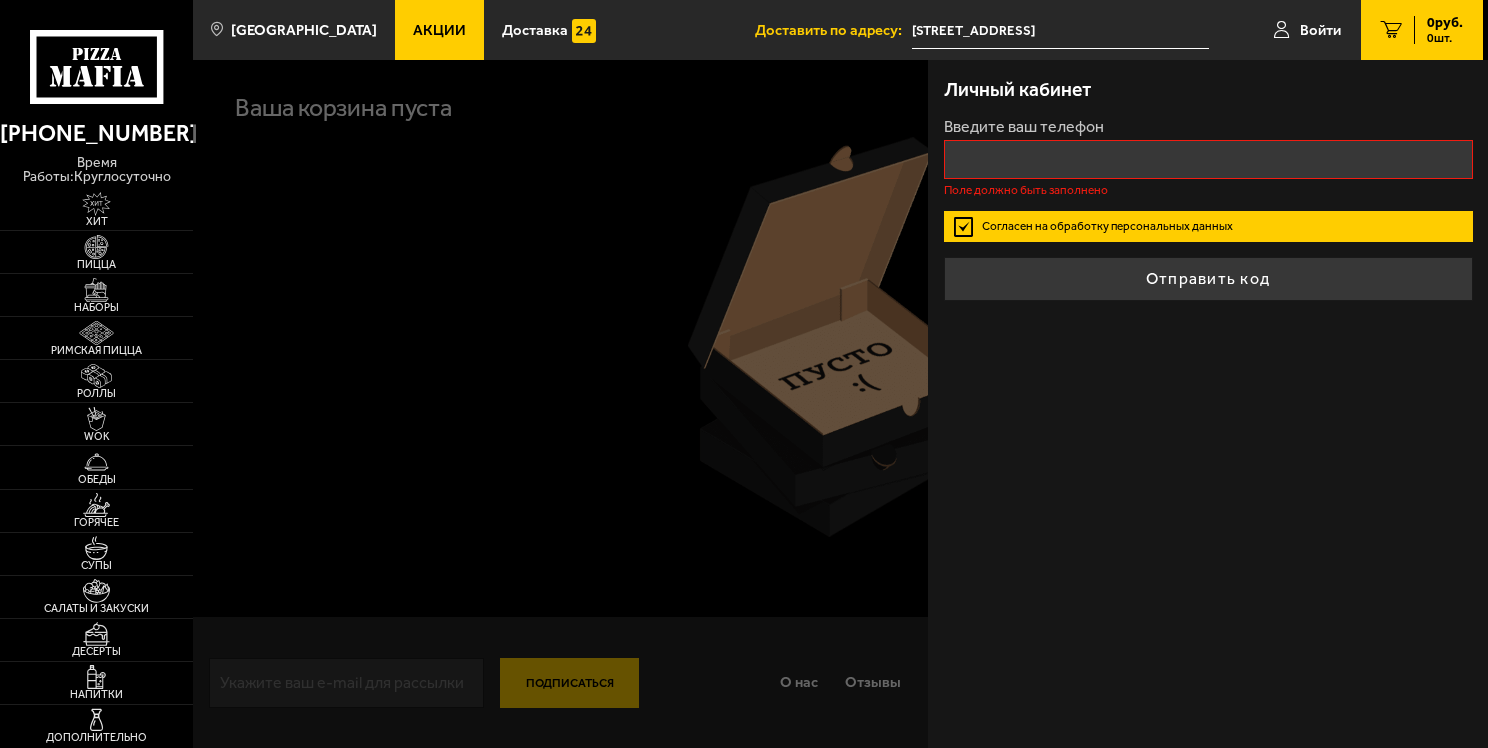 click at bounding box center [937, 434] 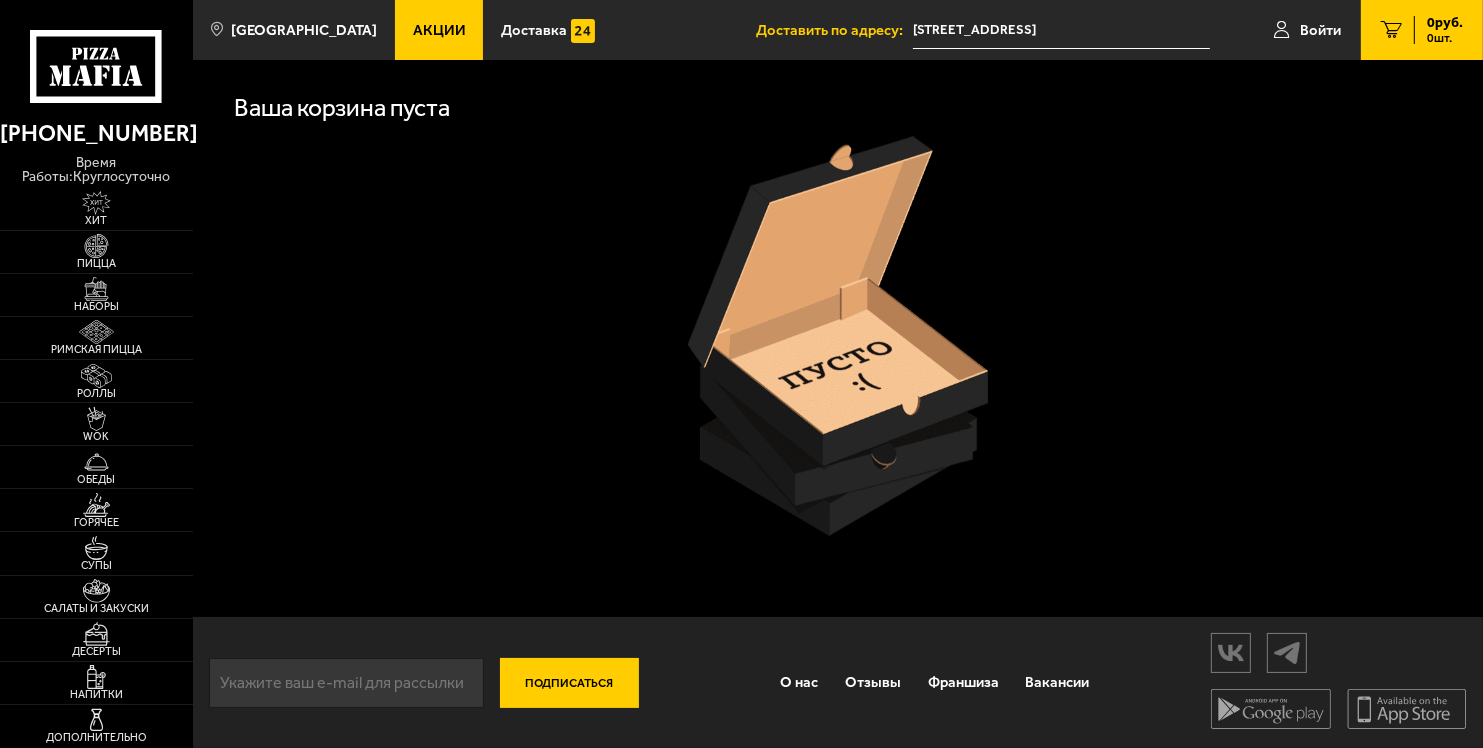 click at bounding box center (838, 336) 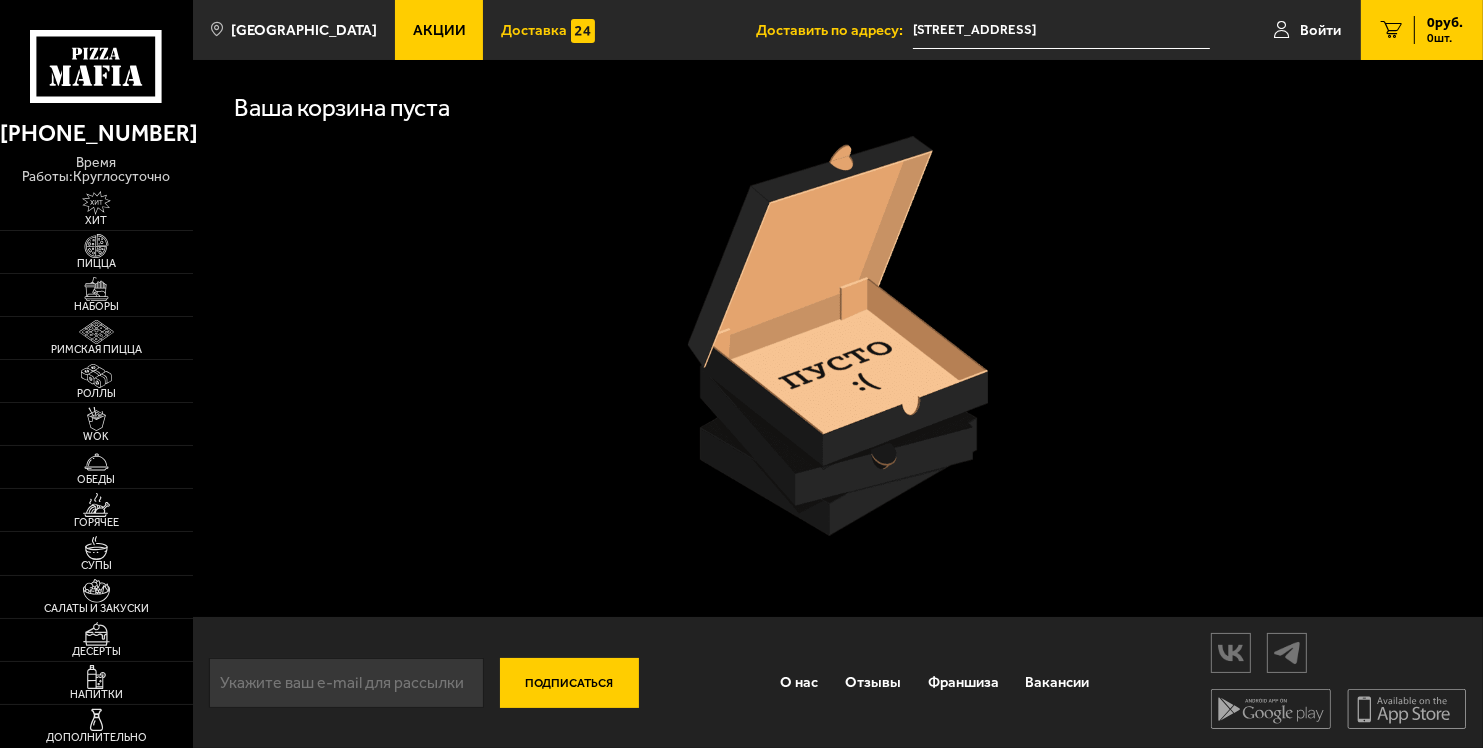 click on "Доставка" at bounding box center (534, 30) 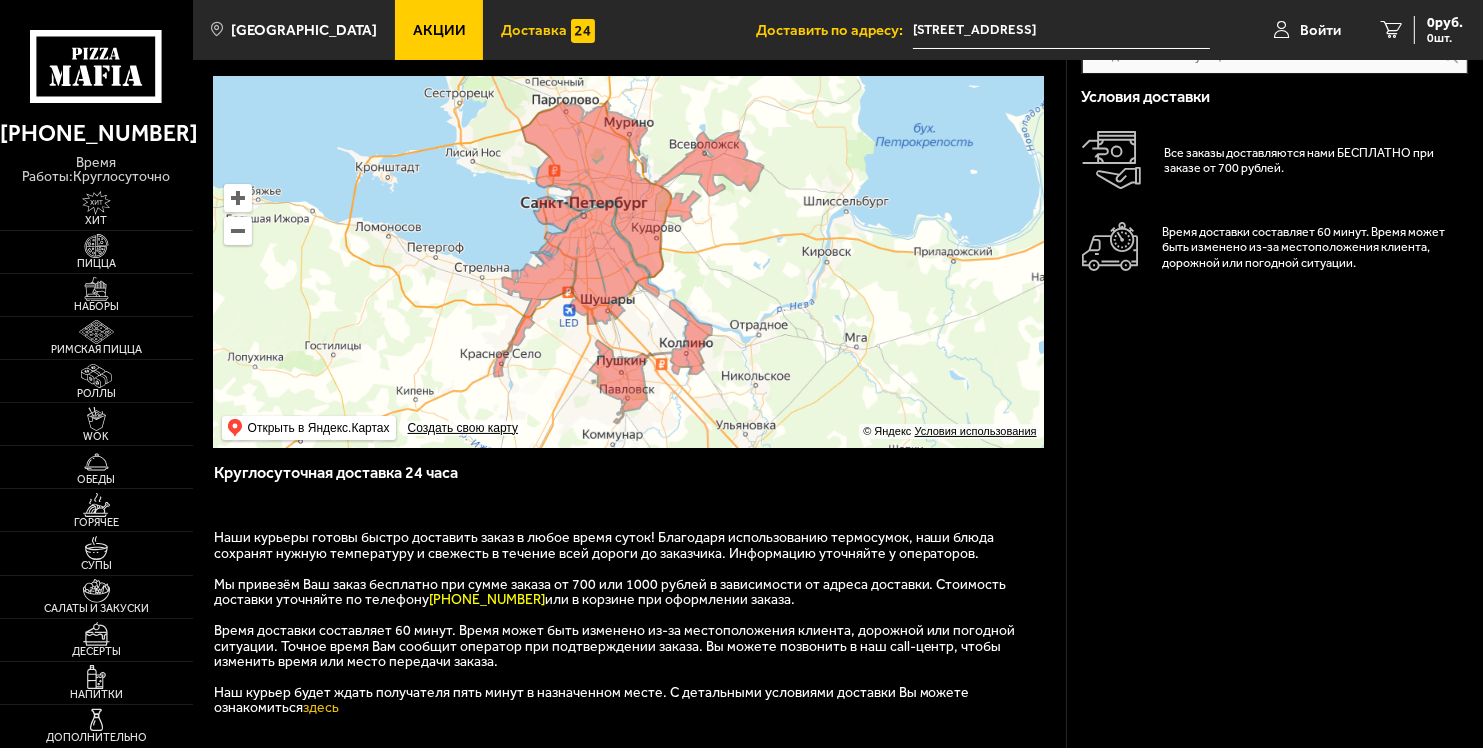 scroll, scrollTop: 100, scrollLeft: 0, axis: vertical 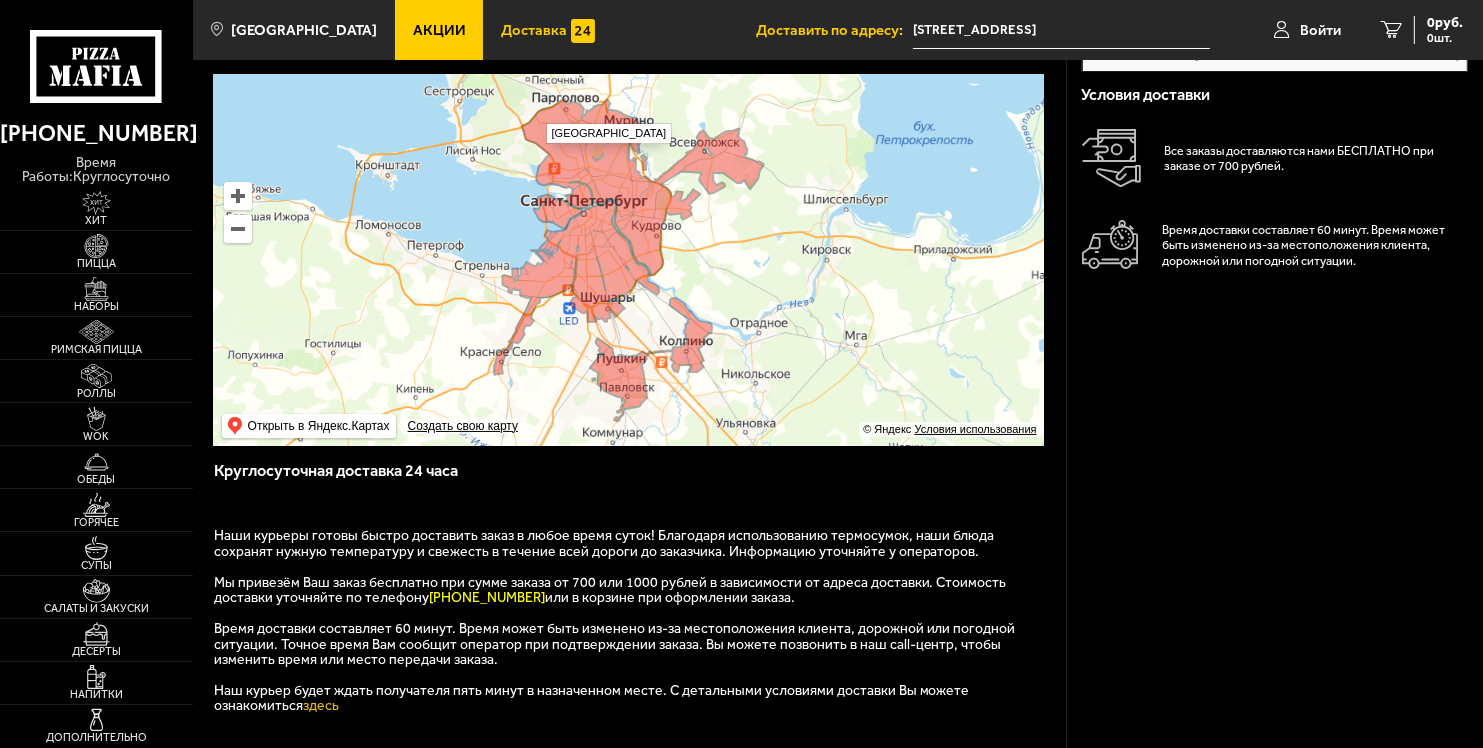drag, startPoint x: 504, startPoint y: 92, endPoint x: 442, endPoint y: 104, distance: 63.15061 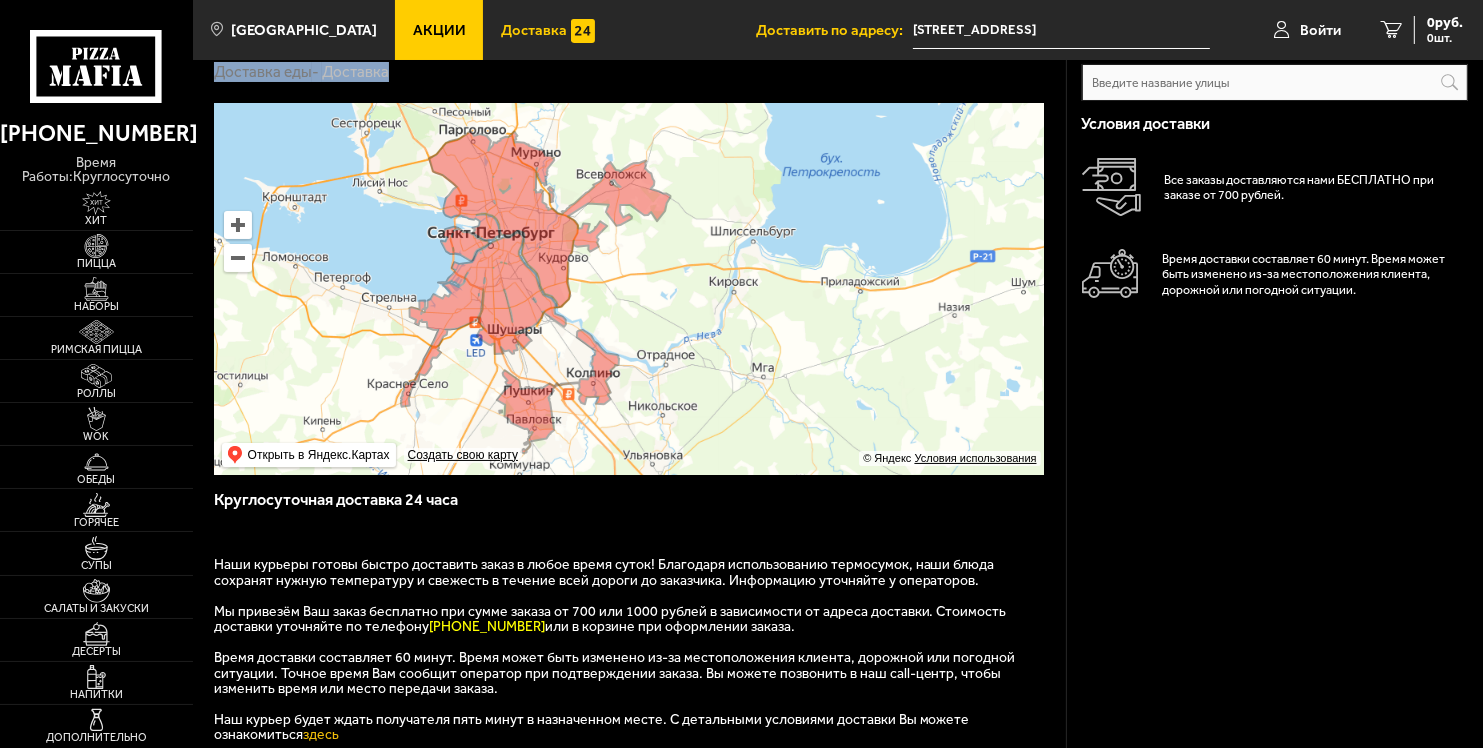 scroll, scrollTop: 0, scrollLeft: 0, axis: both 